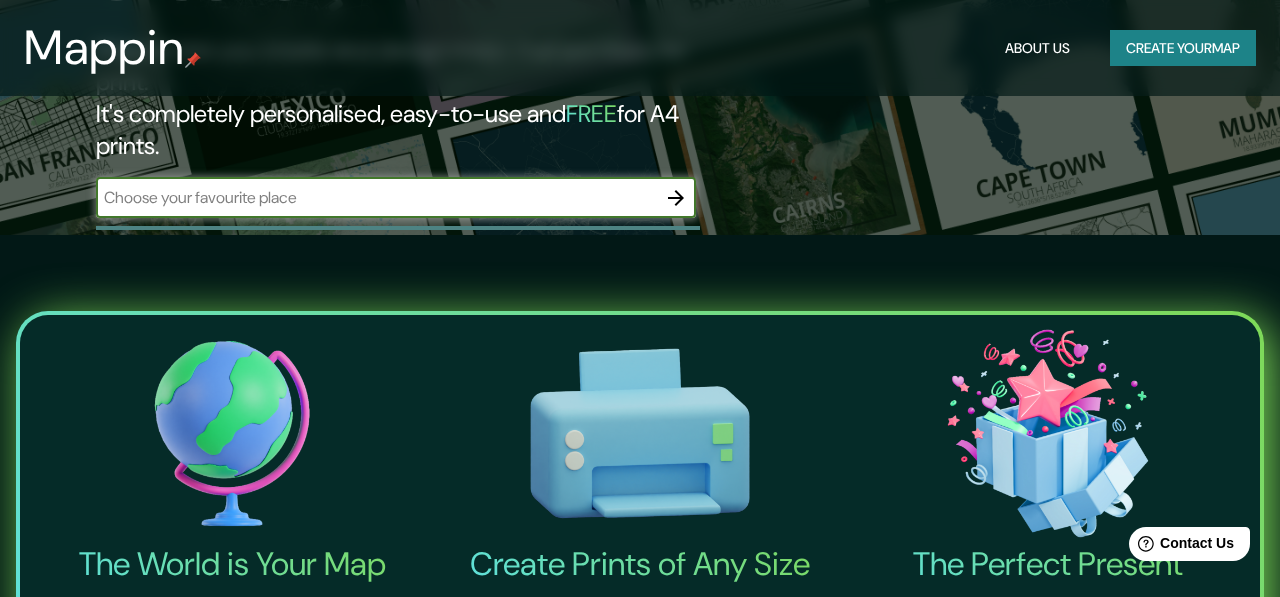 scroll, scrollTop: 363, scrollLeft: 0, axis: vertical 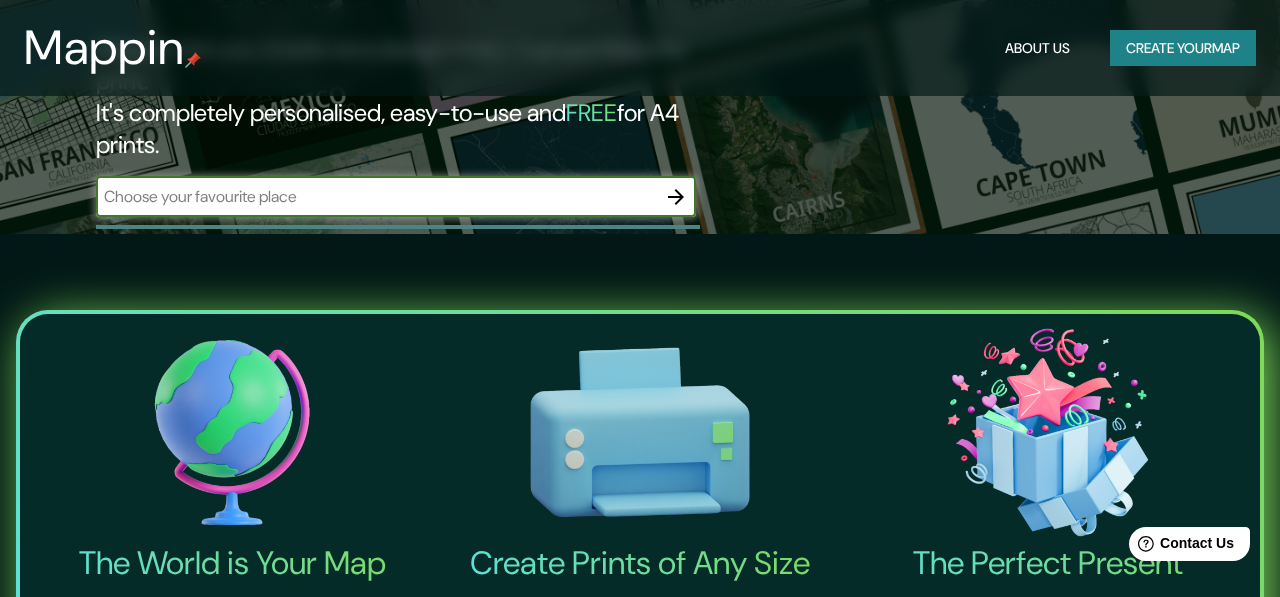 click at bounding box center (376, 196) 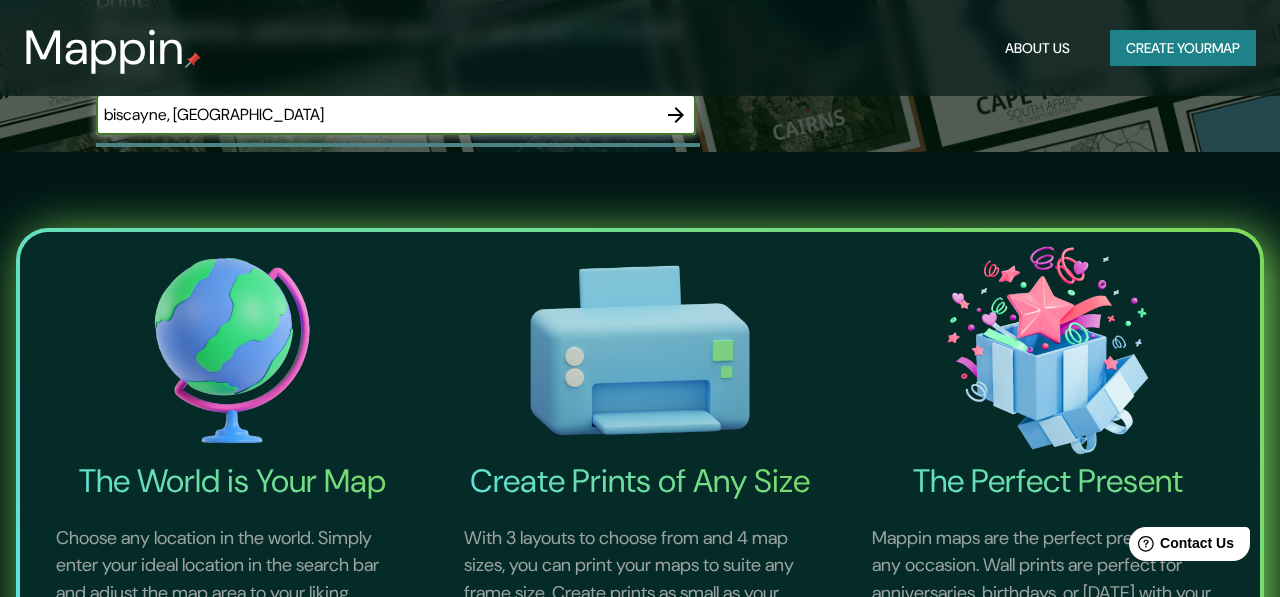 scroll, scrollTop: 446, scrollLeft: 0, axis: vertical 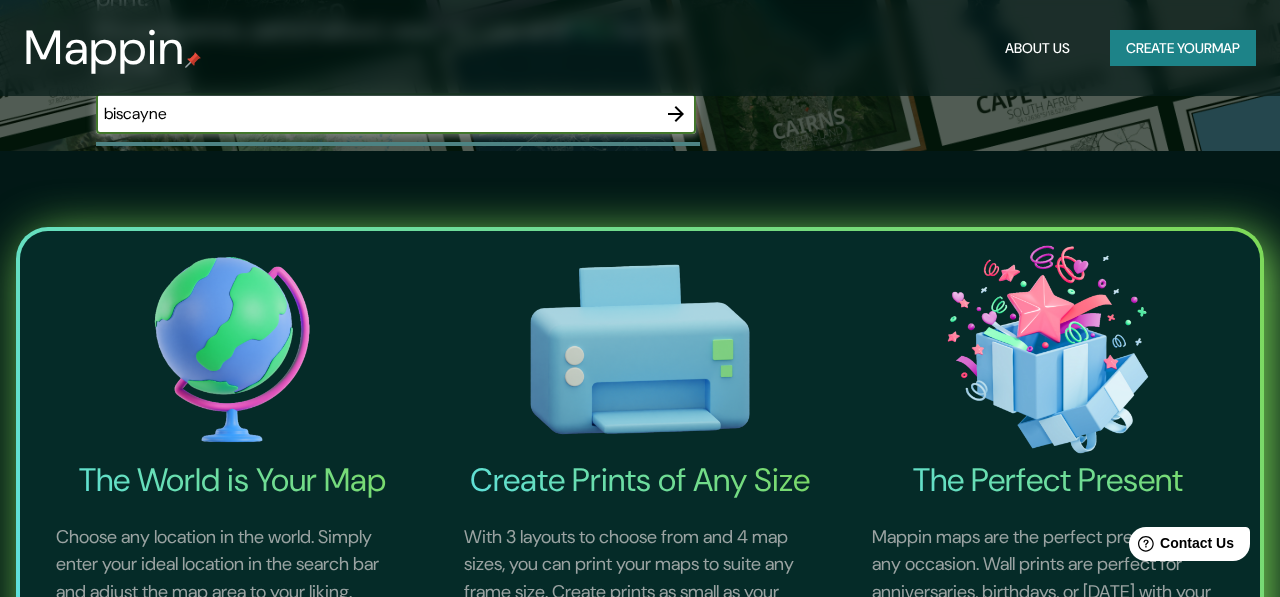 type on "biscayne" 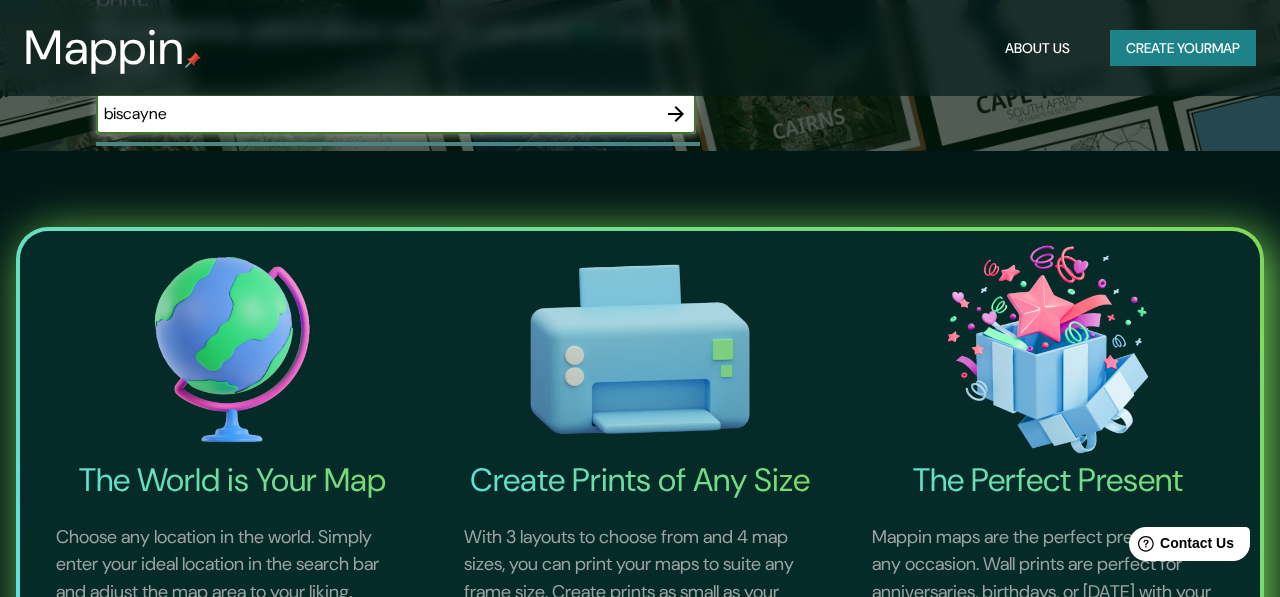 click 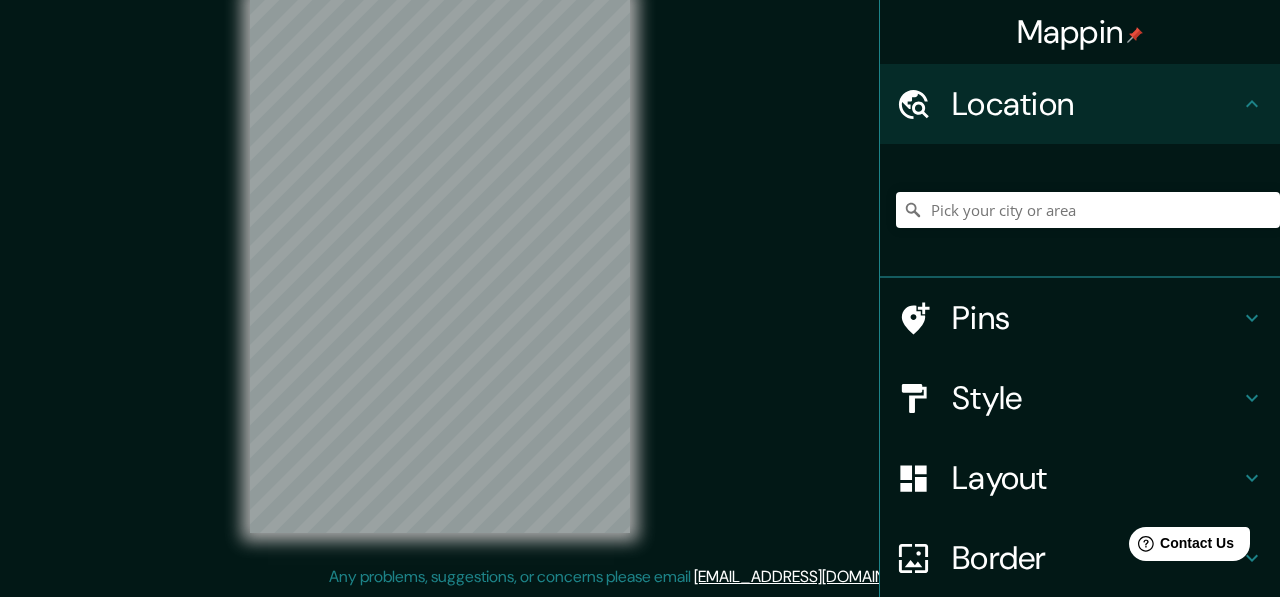scroll, scrollTop: 0, scrollLeft: 0, axis: both 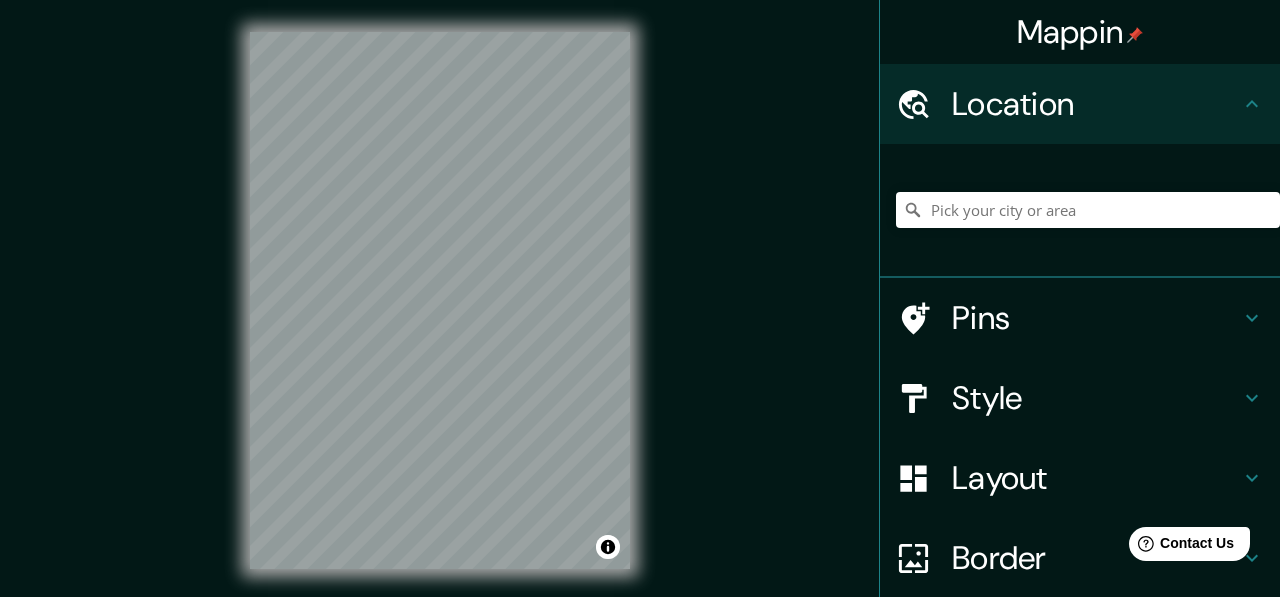 click on "Style" at bounding box center [1096, 398] 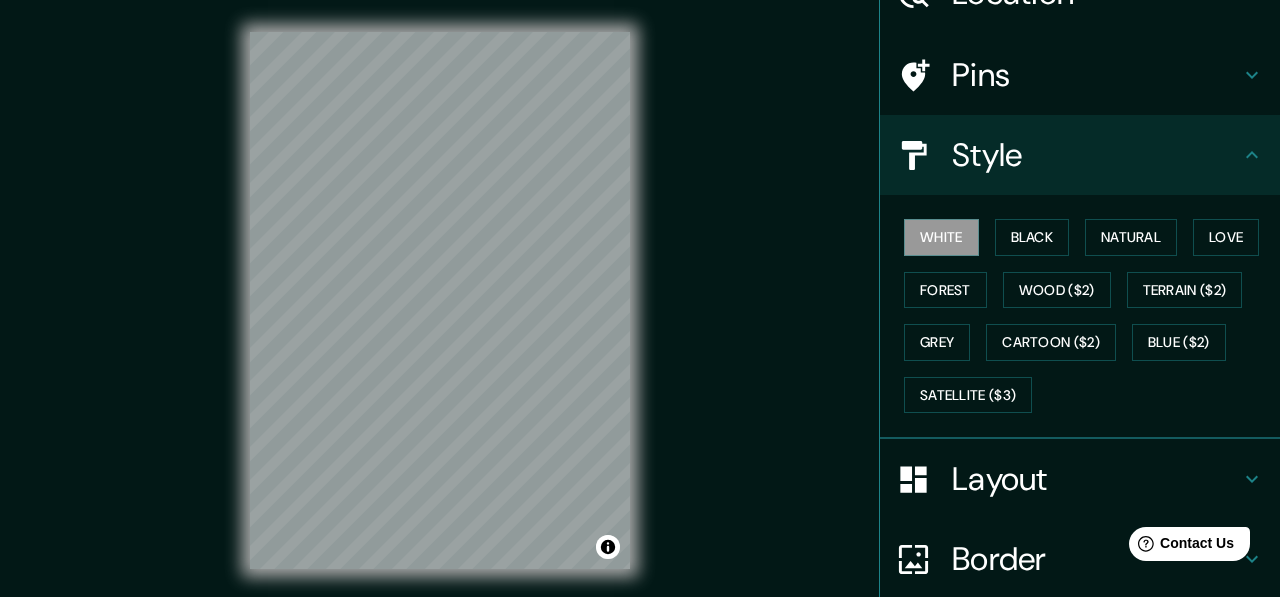 scroll, scrollTop: 125, scrollLeft: 0, axis: vertical 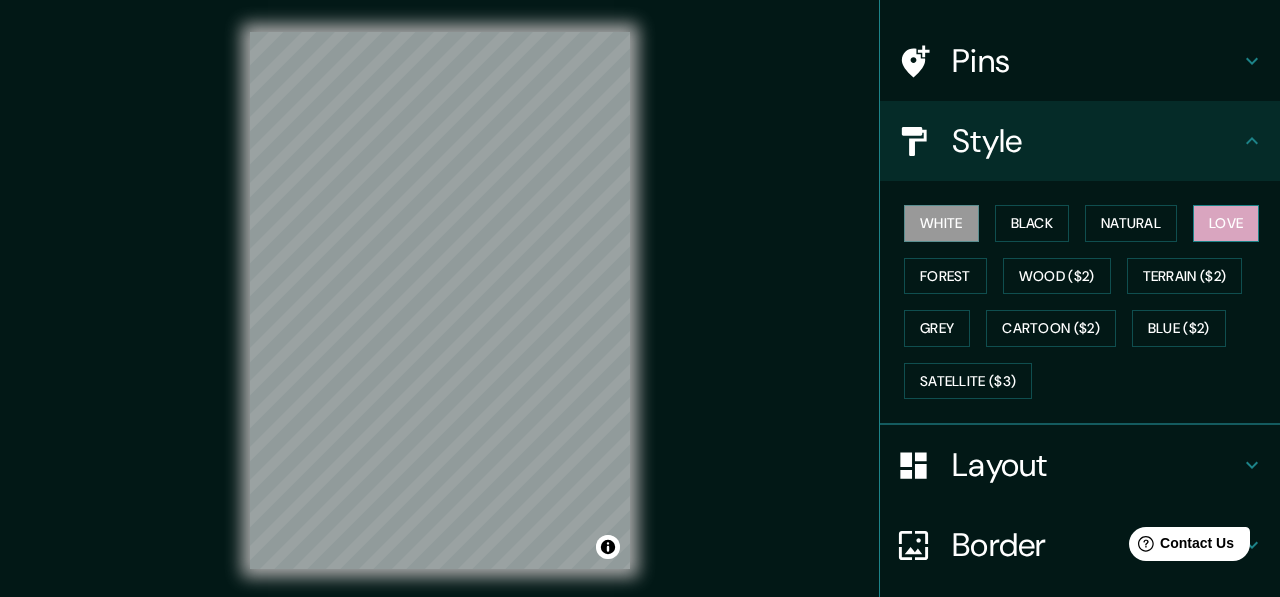 click on "Love" at bounding box center [1226, 223] 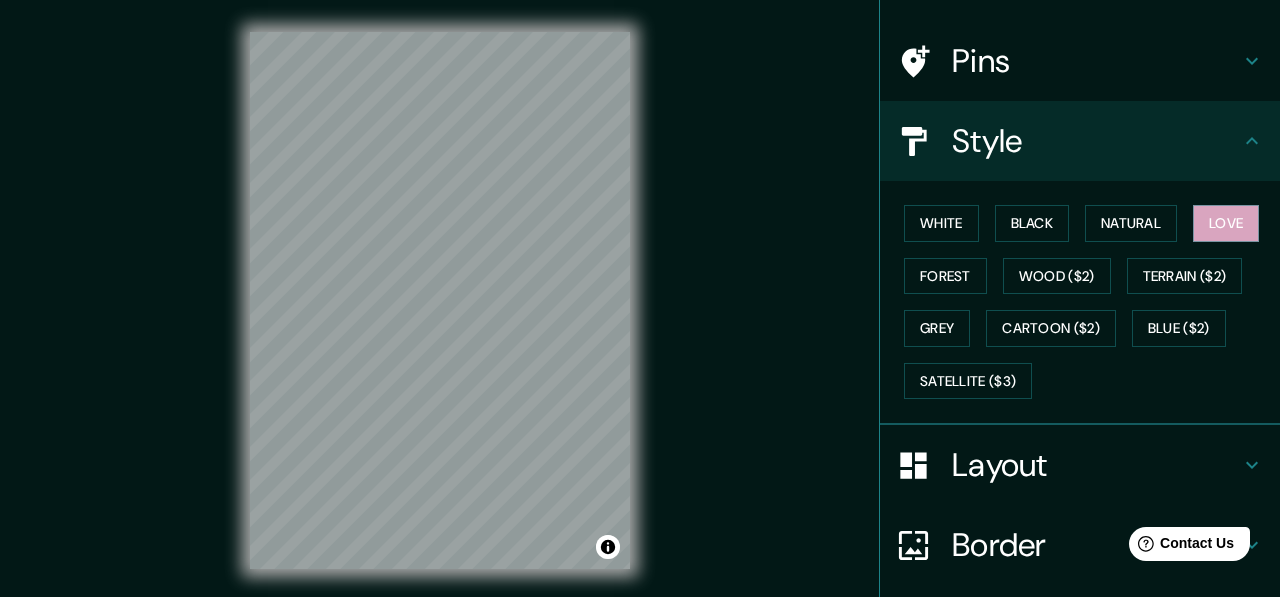 scroll, scrollTop: 0, scrollLeft: 0, axis: both 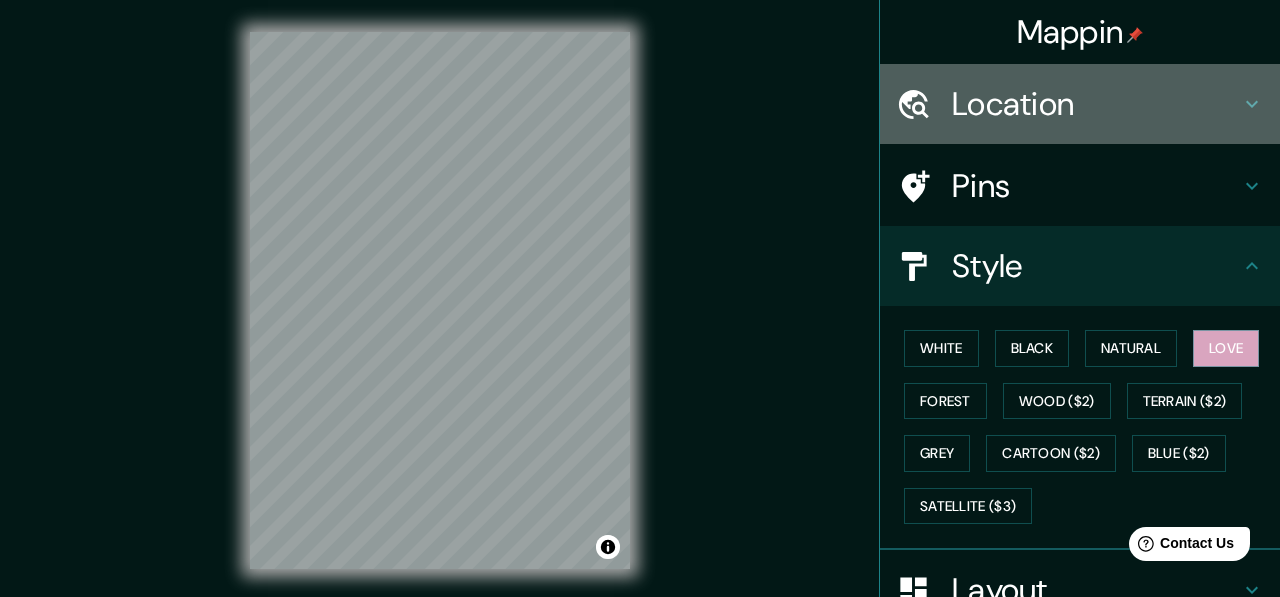 click on "Location" at bounding box center (1096, 104) 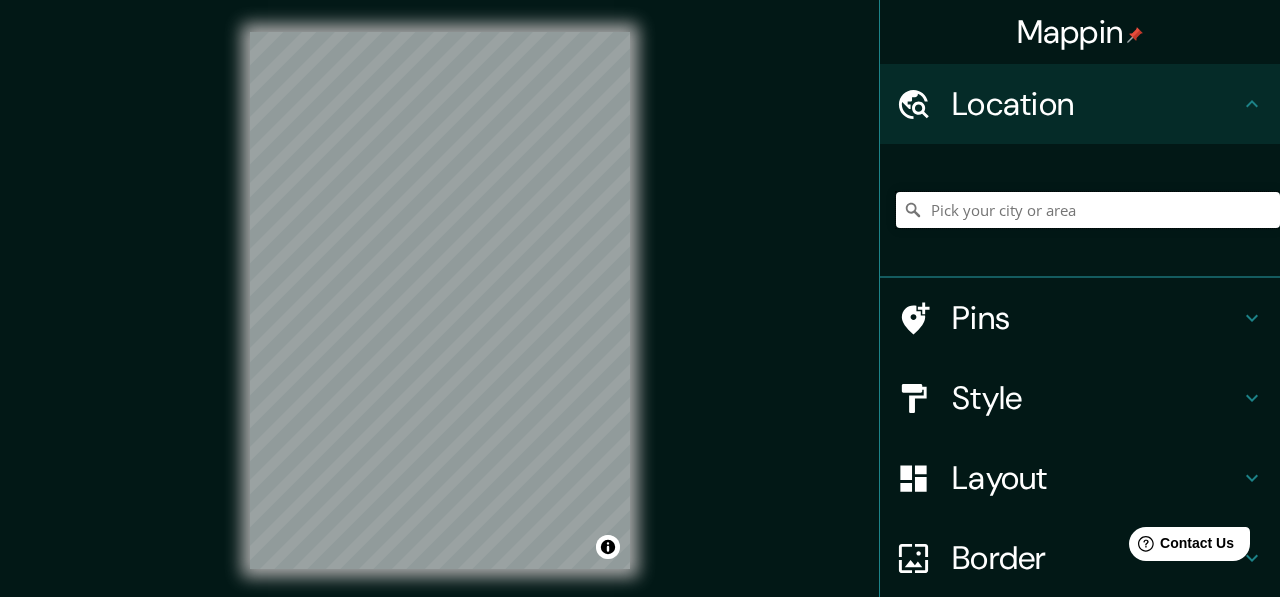 click at bounding box center [1088, 210] 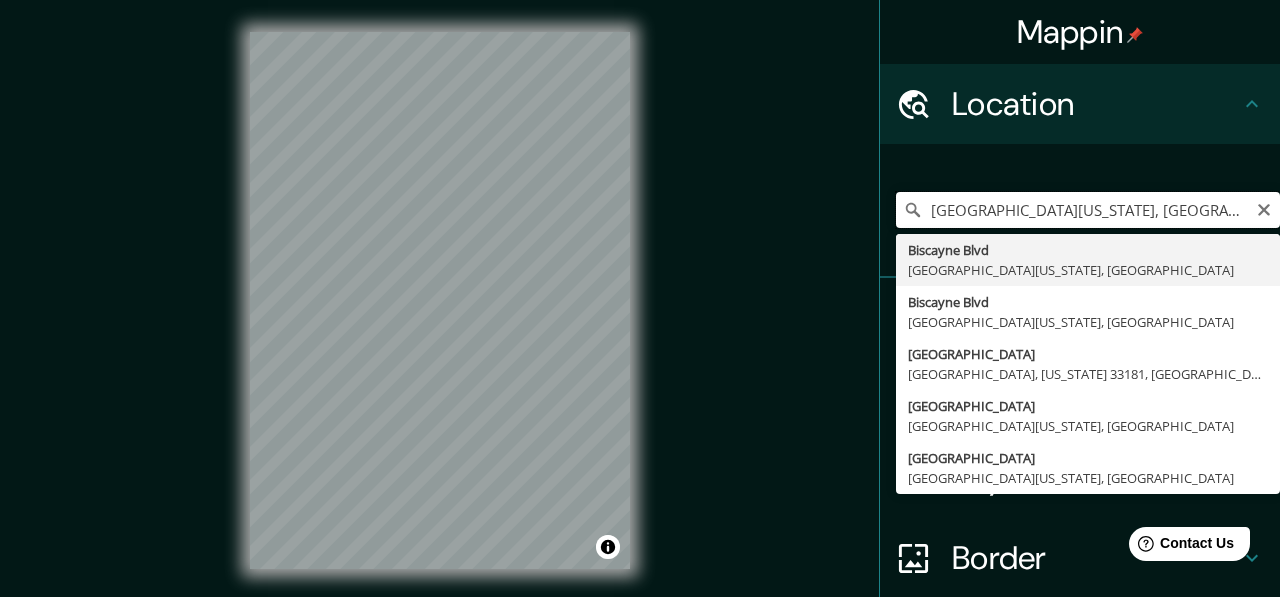 scroll, scrollTop: 0, scrollLeft: 0, axis: both 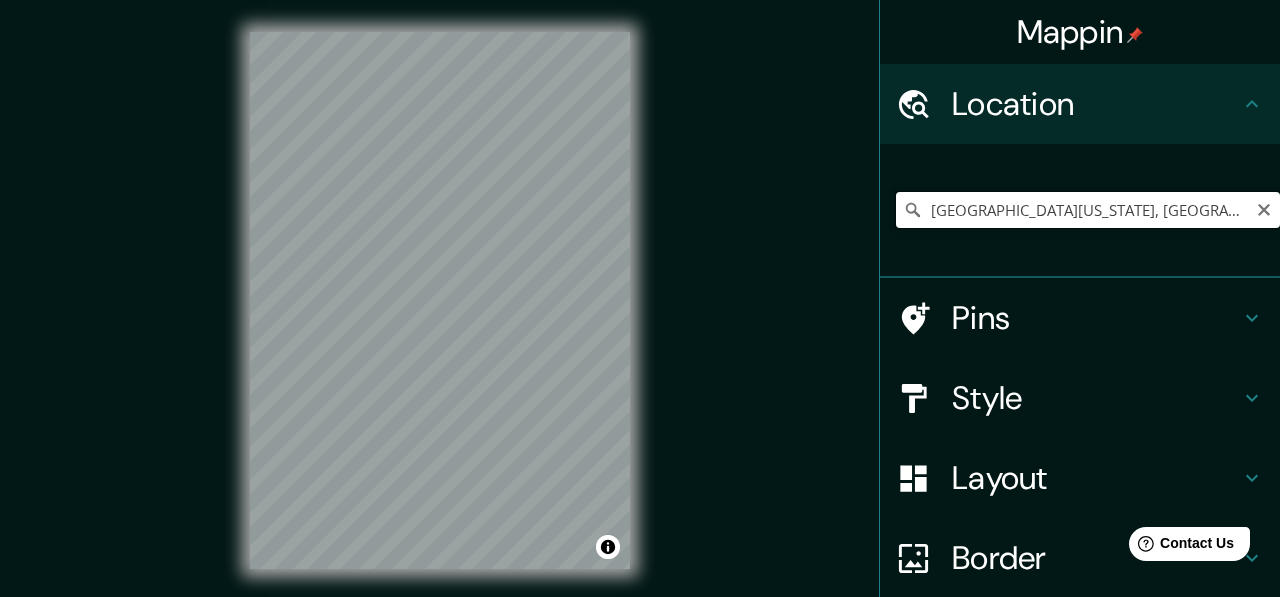 drag, startPoint x: 997, startPoint y: 240, endPoint x: 1035, endPoint y: 239, distance: 38.013157 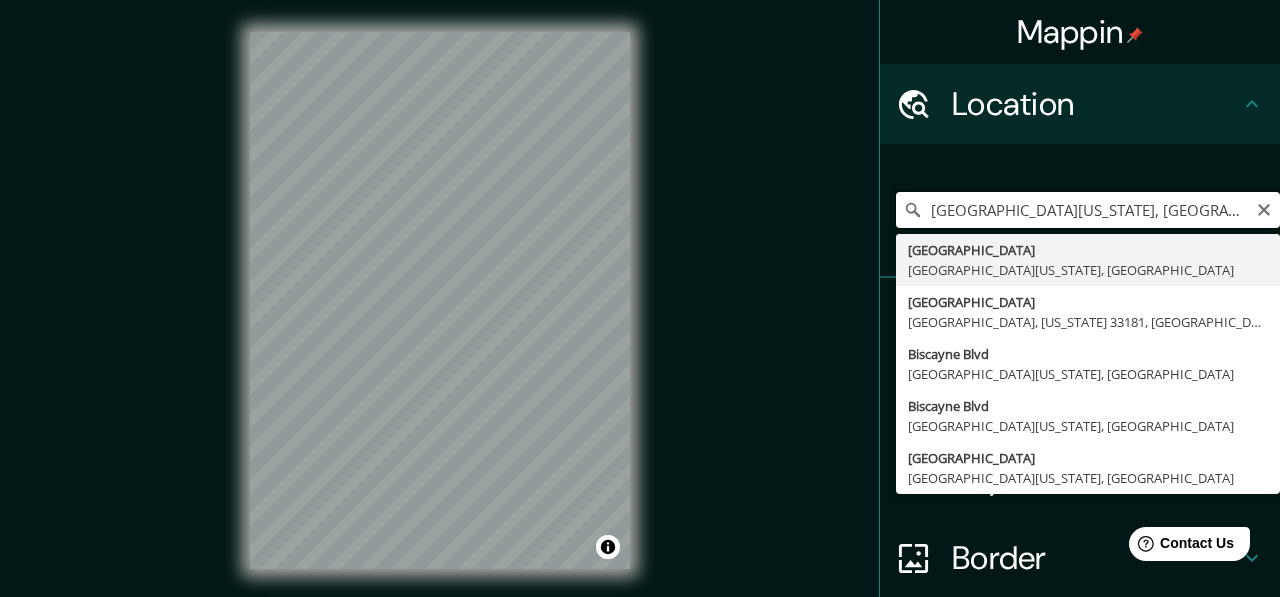 drag, startPoint x: 1041, startPoint y: 237, endPoint x: 1279, endPoint y: 235, distance: 238.0084 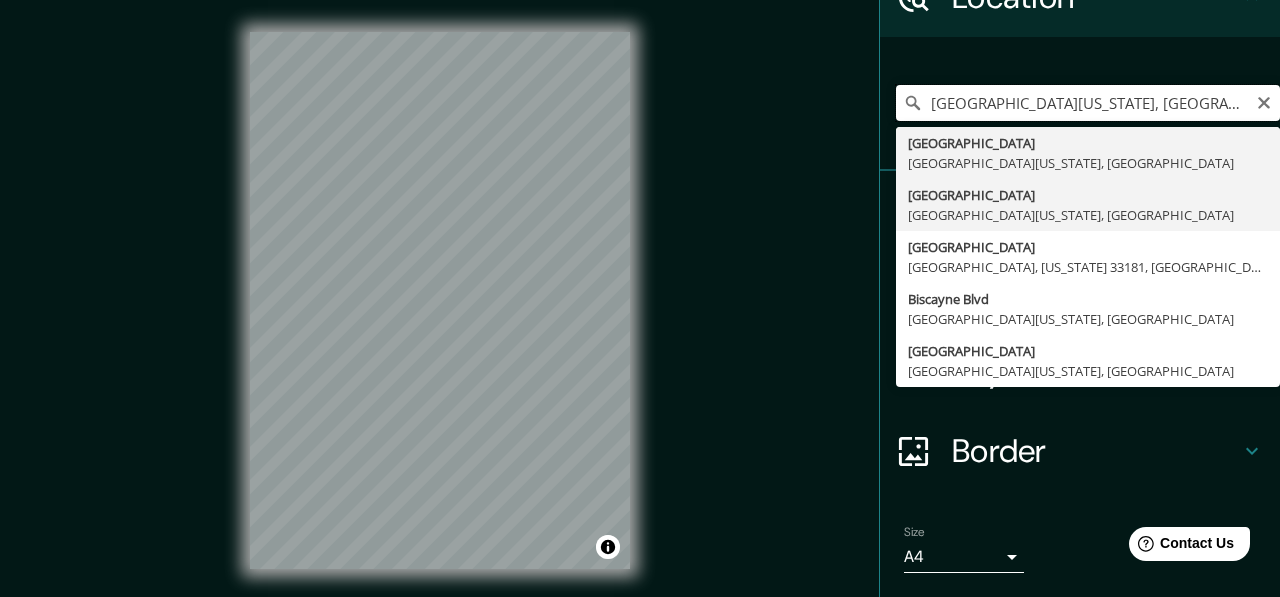 scroll, scrollTop: 117, scrollLeft: 0, axis: vertical 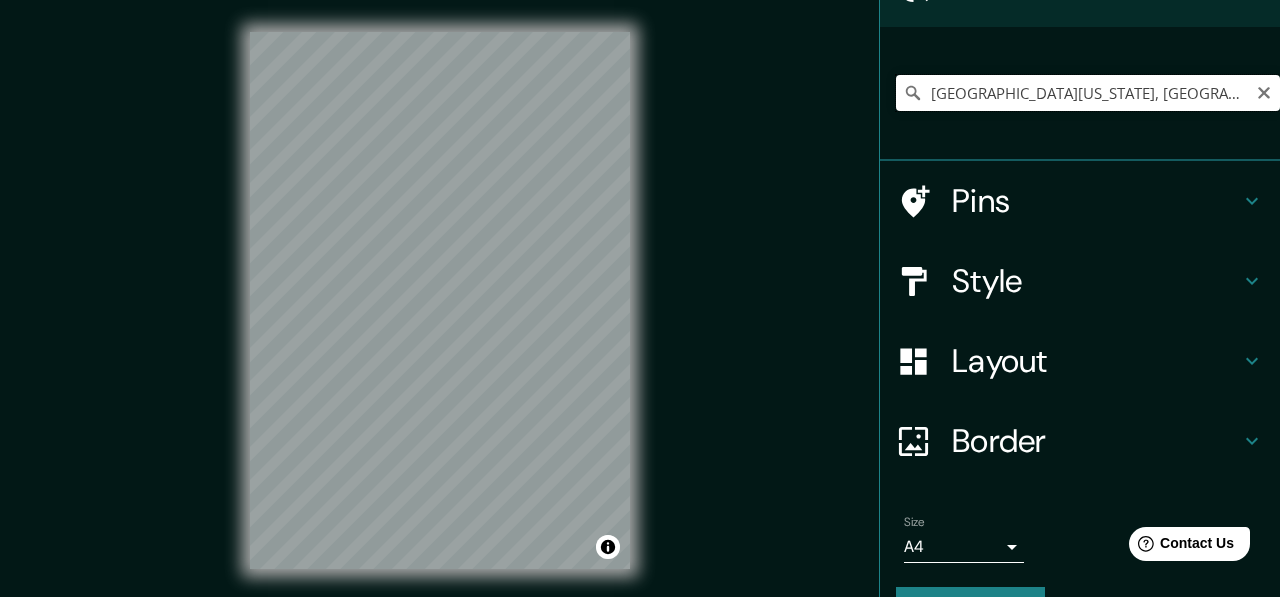 click on "[GEOGRAPHIC_DATA][US_STATE], [GEOGRAPHIC_DATA]" at bounding box center (1088, 93) 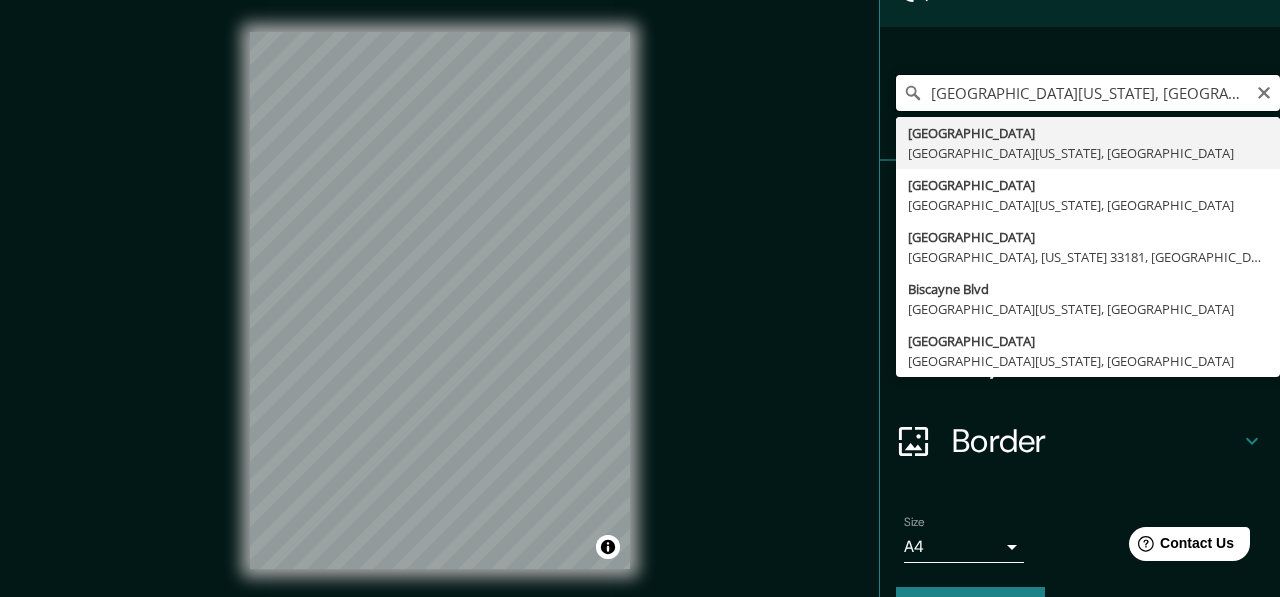click on "[GEOGRAPHIC_DATA][US_STATE], [GEOGRAPHIC_DATA]" at bounding box center (1088, 93) 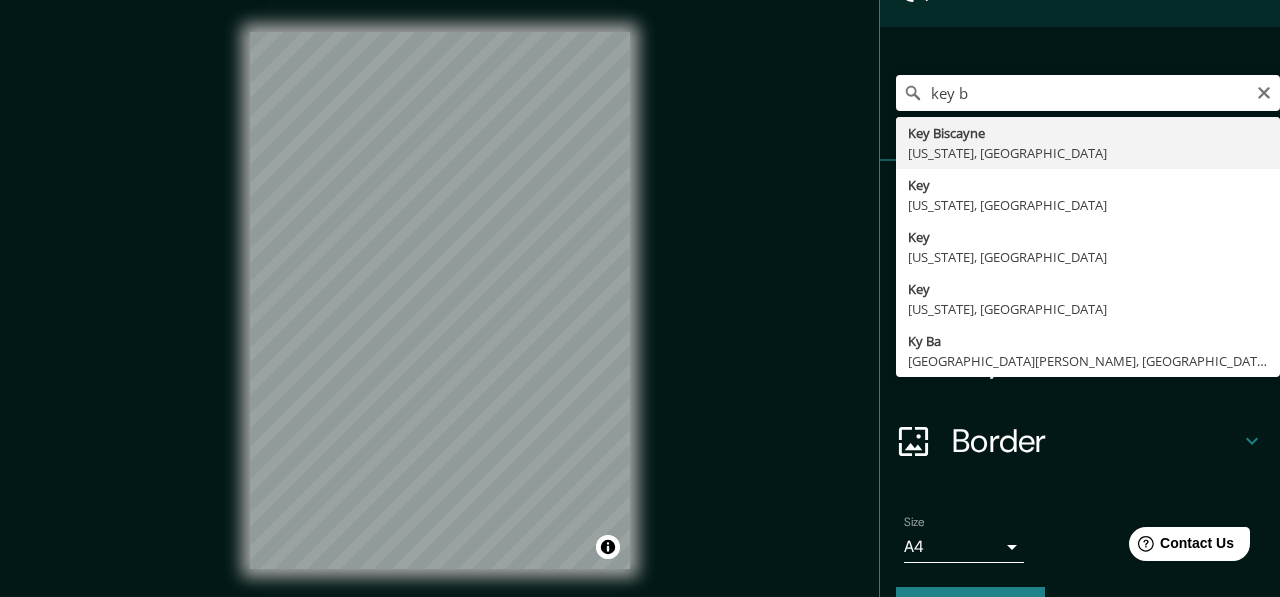 type on "Key Biscayne, [US_STATE], [GEOGRAPHIC_DATA]" 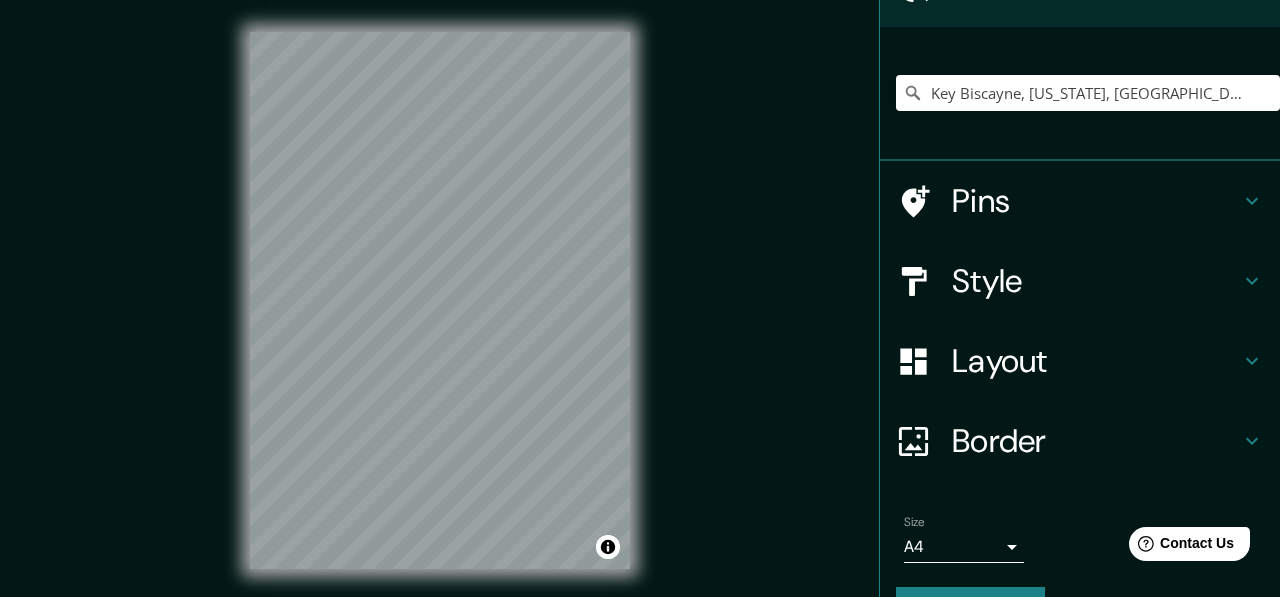 click on "© Mapbox   © OpenStreetMap   Improve this map" at bounding box center [440, 300] 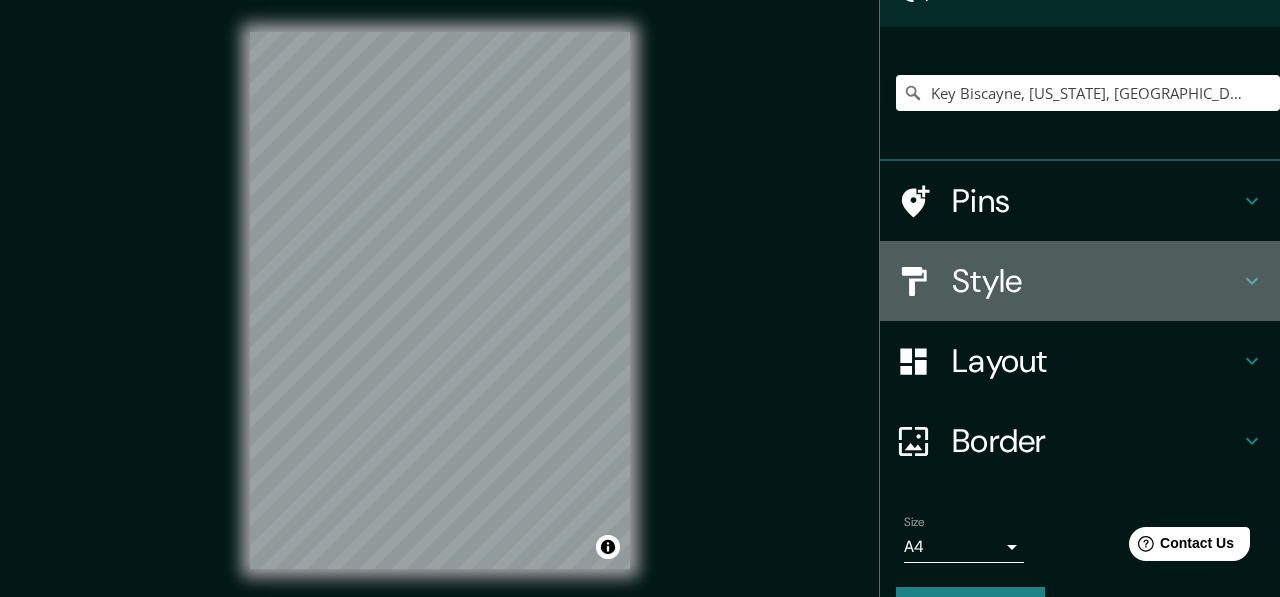 click on "Style" at bounding box center (1096, 281) 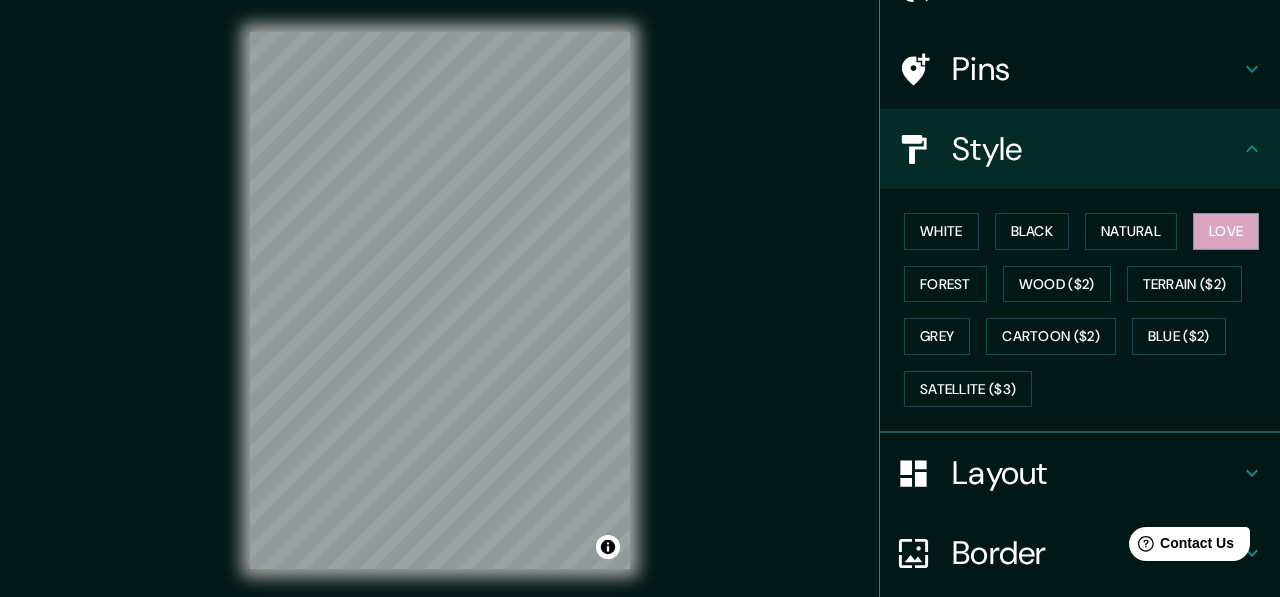 click on "Forest" at bounding box center [945, 284] 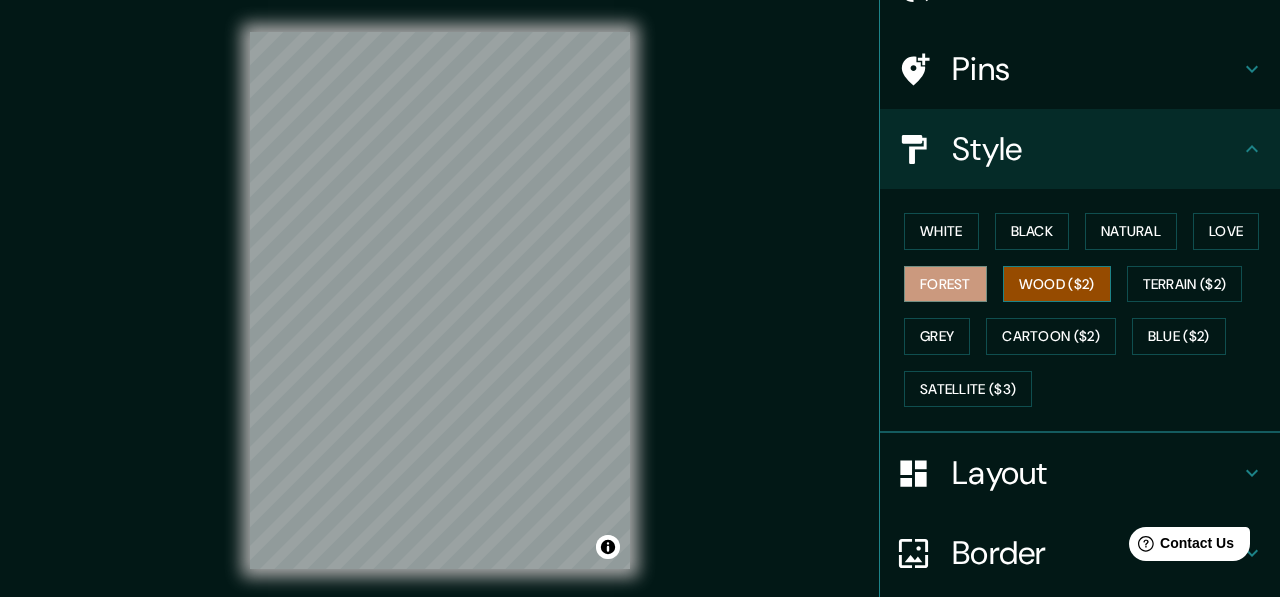 click on "Wood ($2)" at bounding box center [1057, 284] 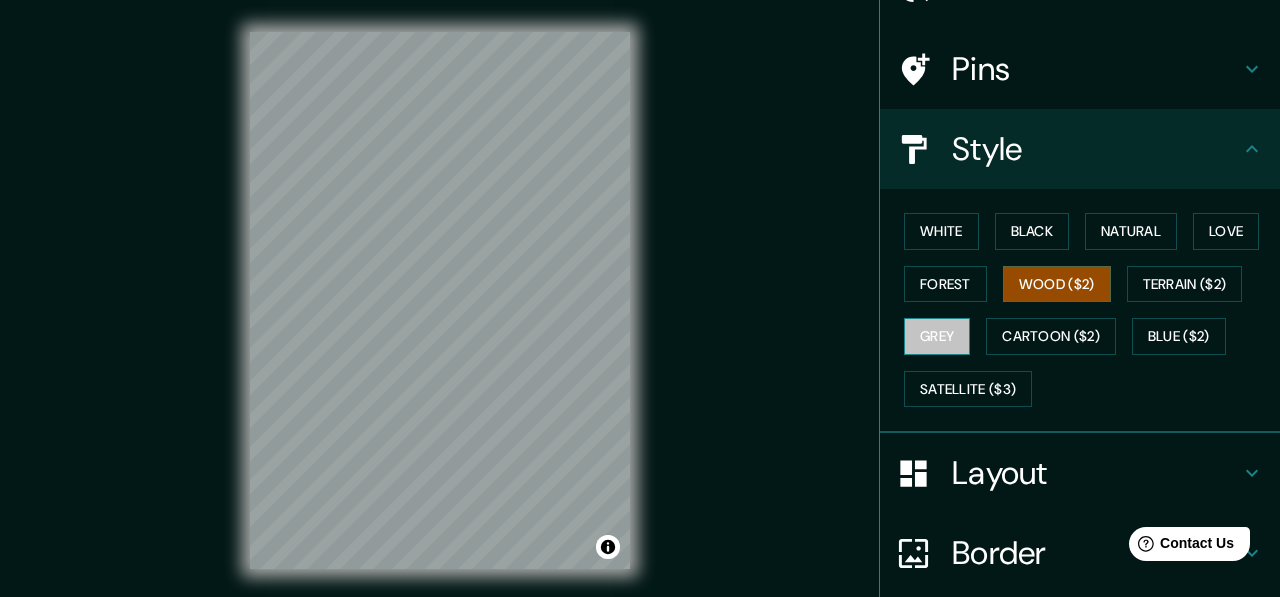 click on "Grey" at bounding box center (937, 336) 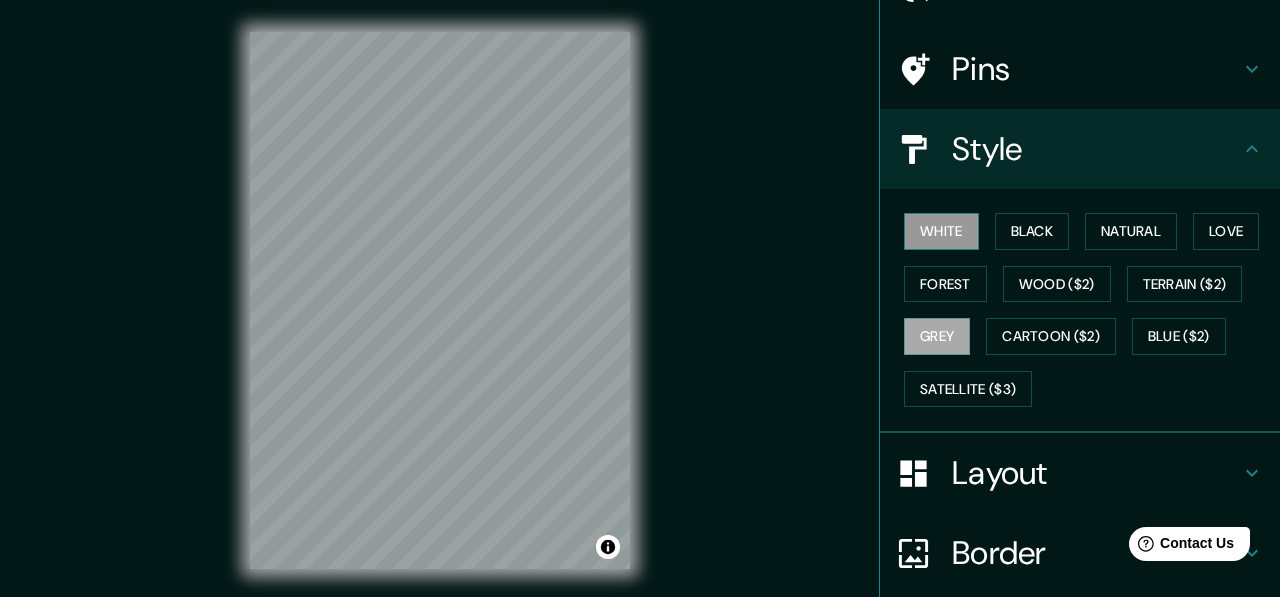 click on "White" at bounding box center (941, 231) 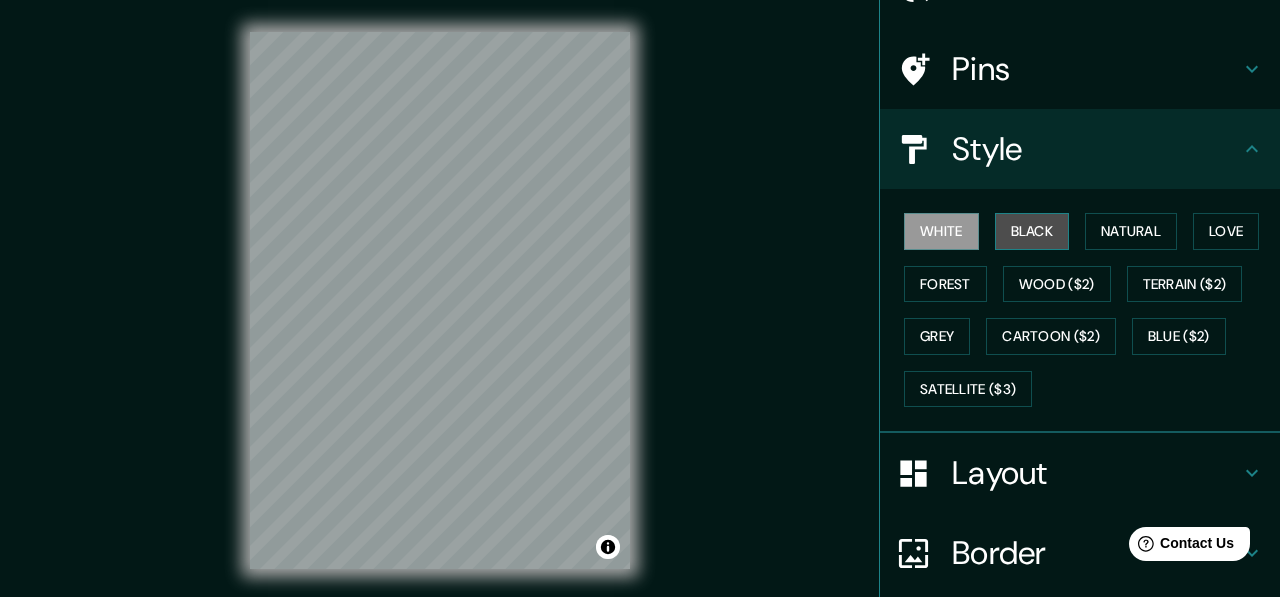click on "Black" at bounding box center [1032, 231] 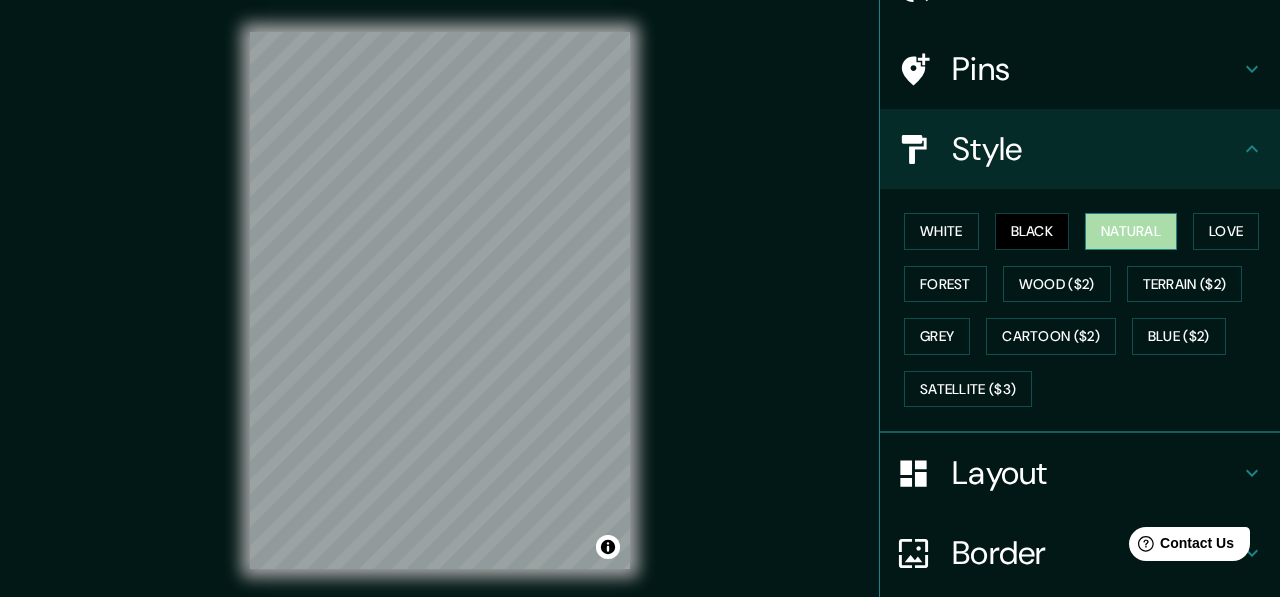click on "Natural" at bounding box center [1131, 231] 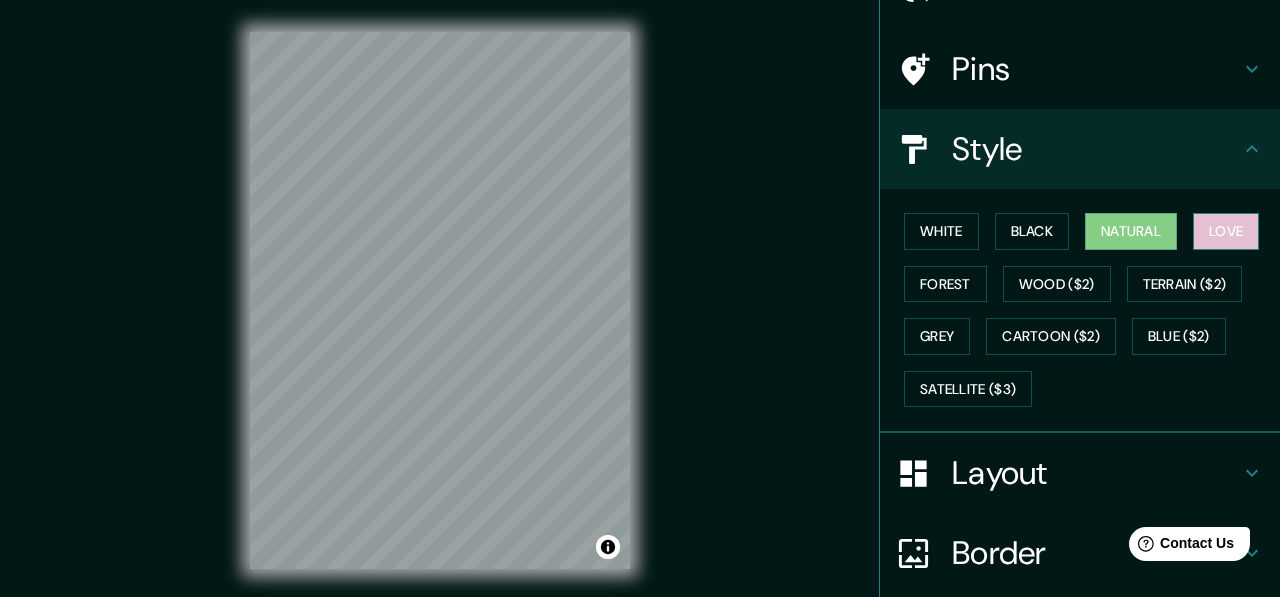 click on "Love" at bounding box center [1226, 231] 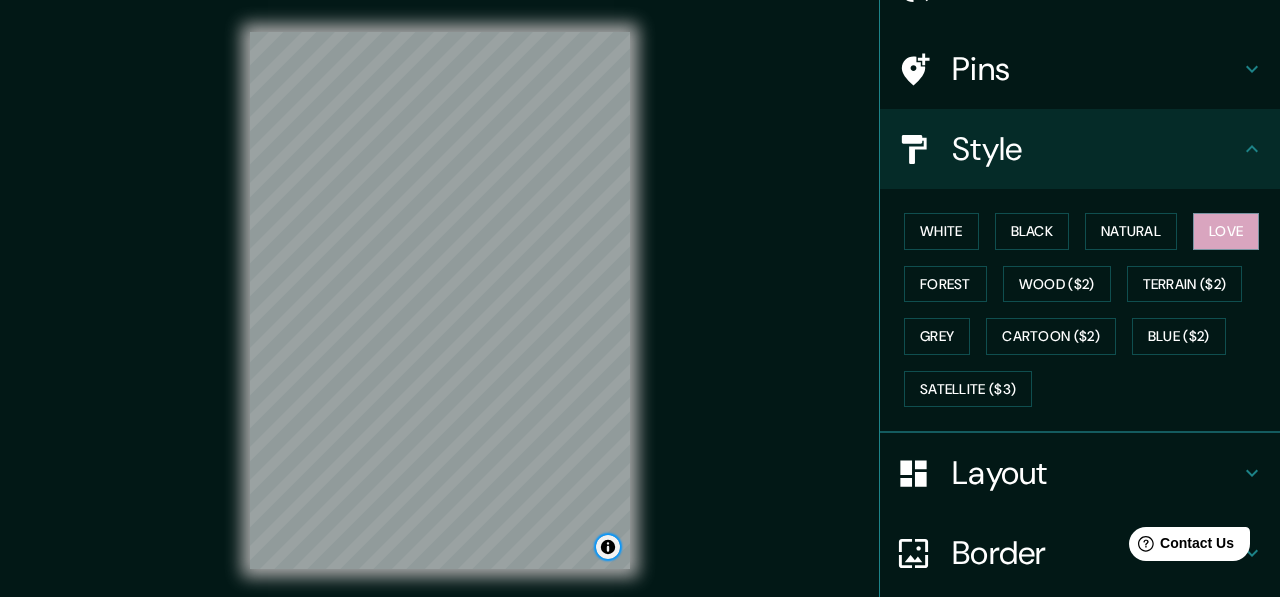click at bounding box center (608, 547) 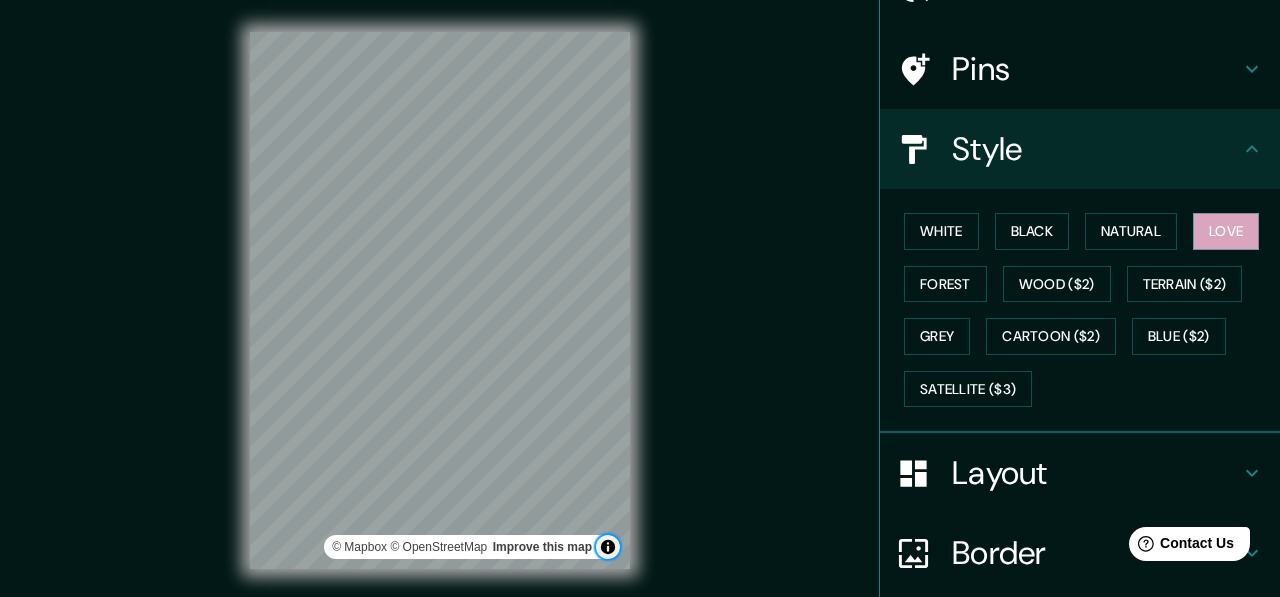click at bounding box center [608, 547] 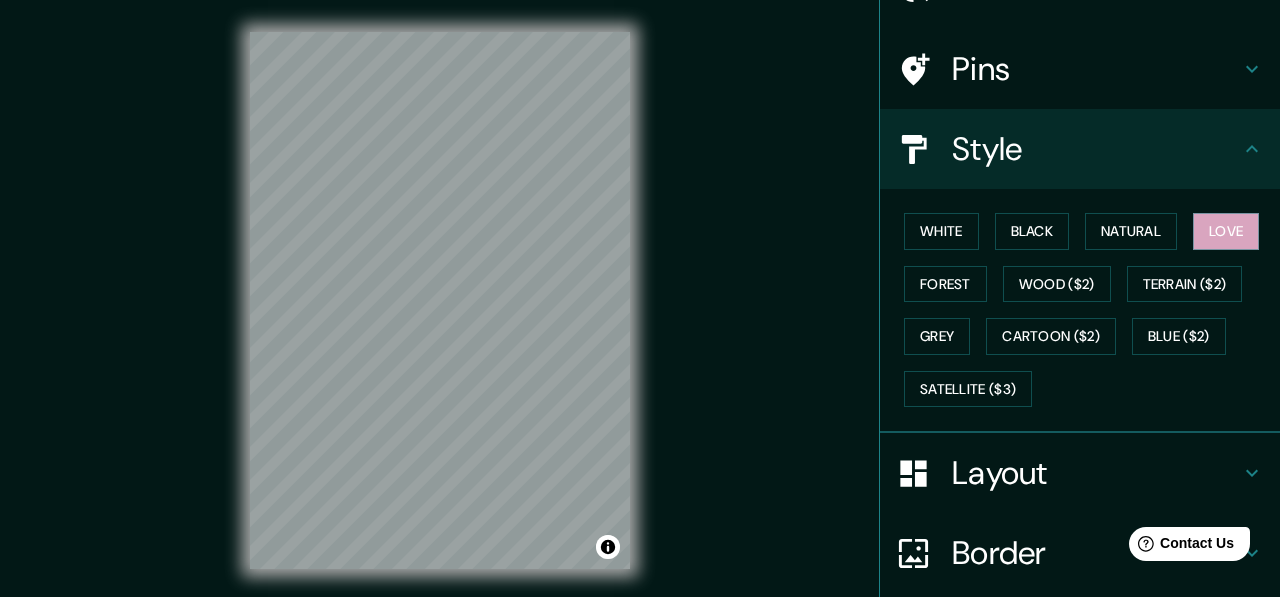 click on "Style" at bounding box center [1096, 149] 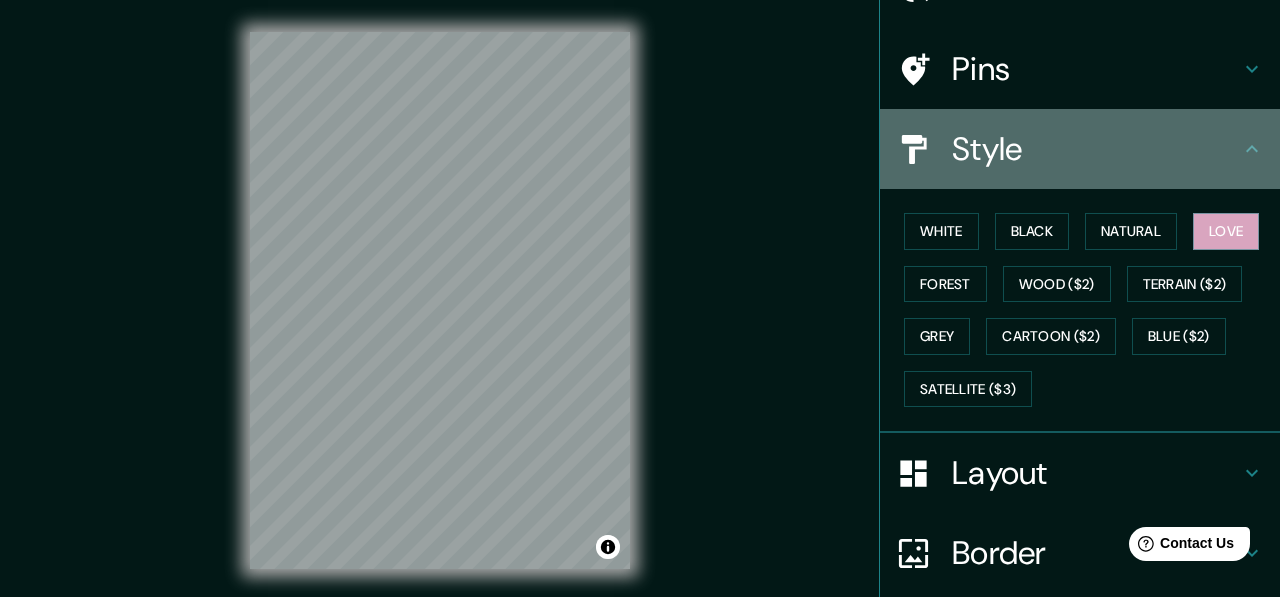 click on "Style" at bounding box center (1096, 149) 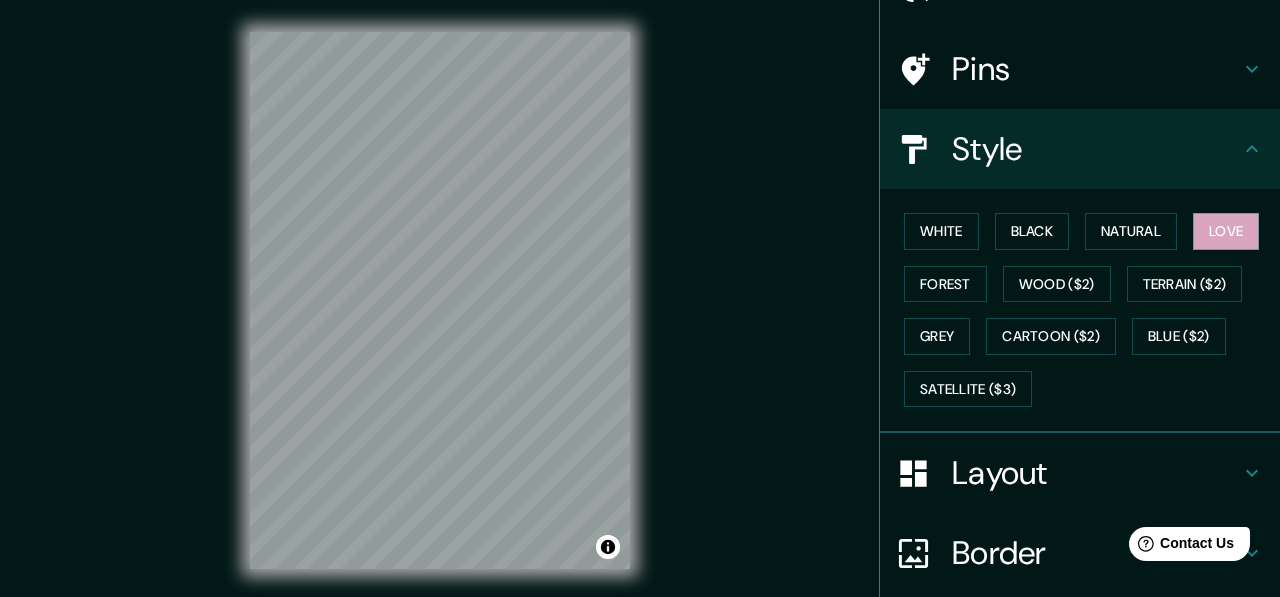 click on "Style" at bounding box center [1080, 149] 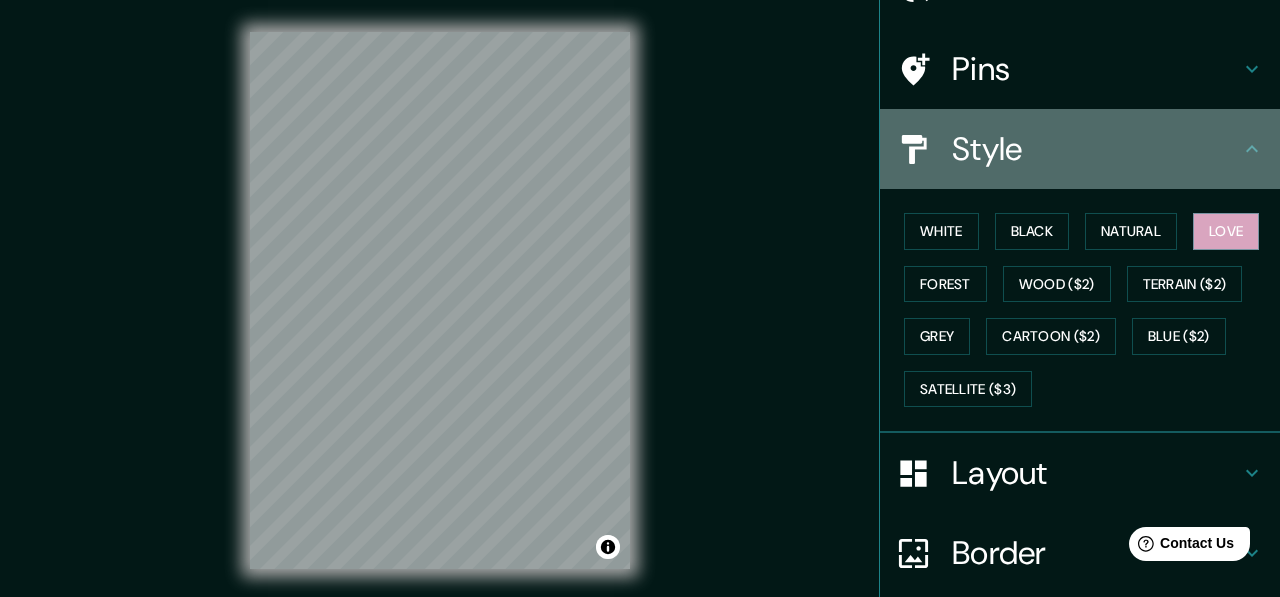 click 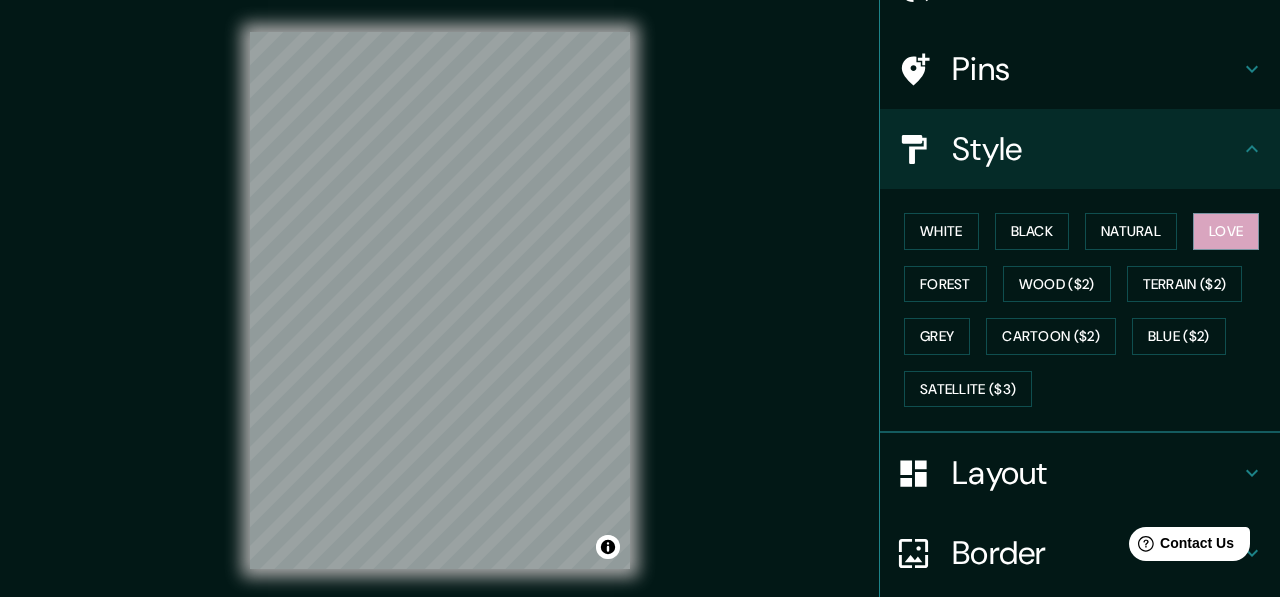 click on "Pins" at bounding box center [1096, 69] 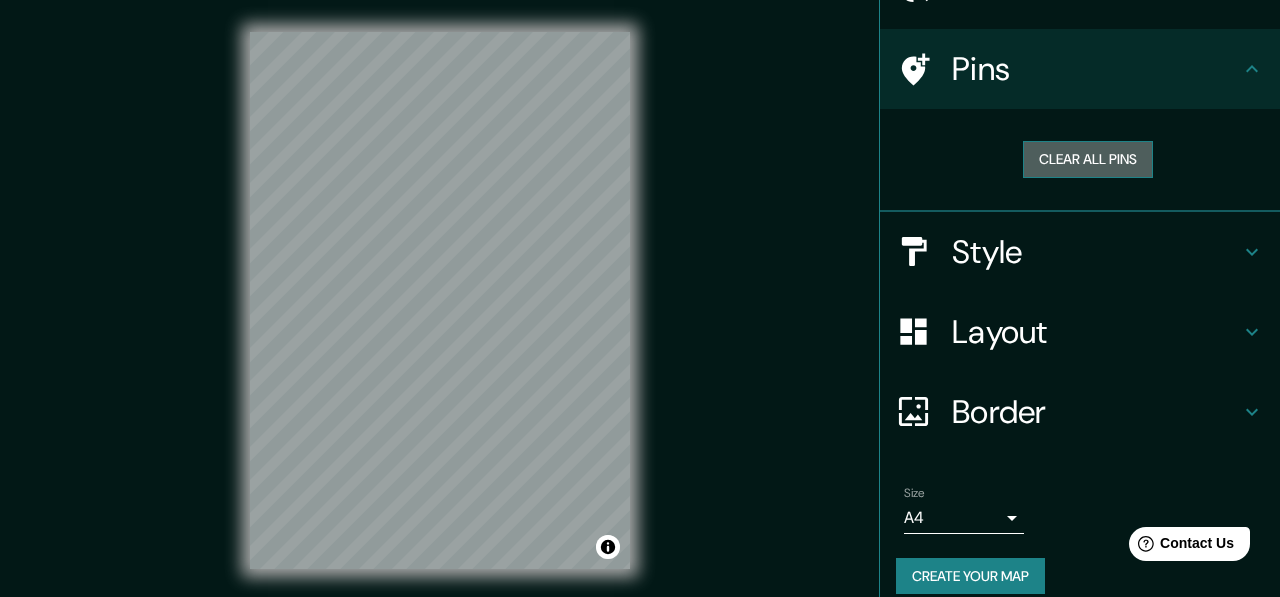 click on "Clear all pins" at bounding box center (1088, 159) 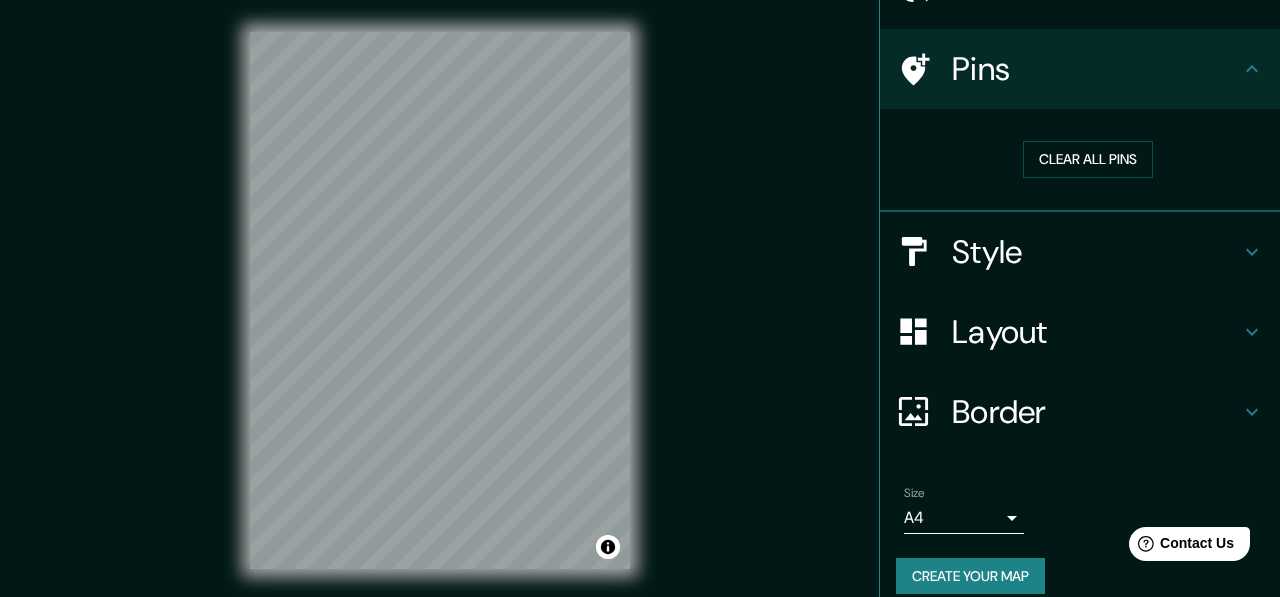 click on "Layout" at bounding box center [1096, 332] 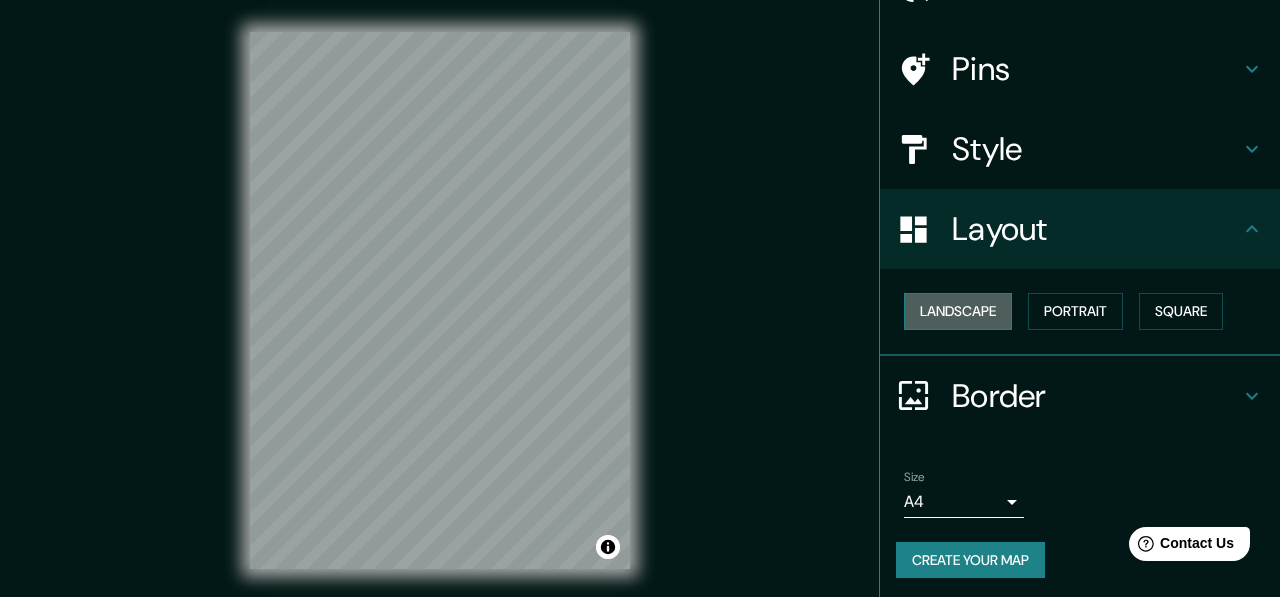 click on "Landscape" at bounding box center (958, 311) 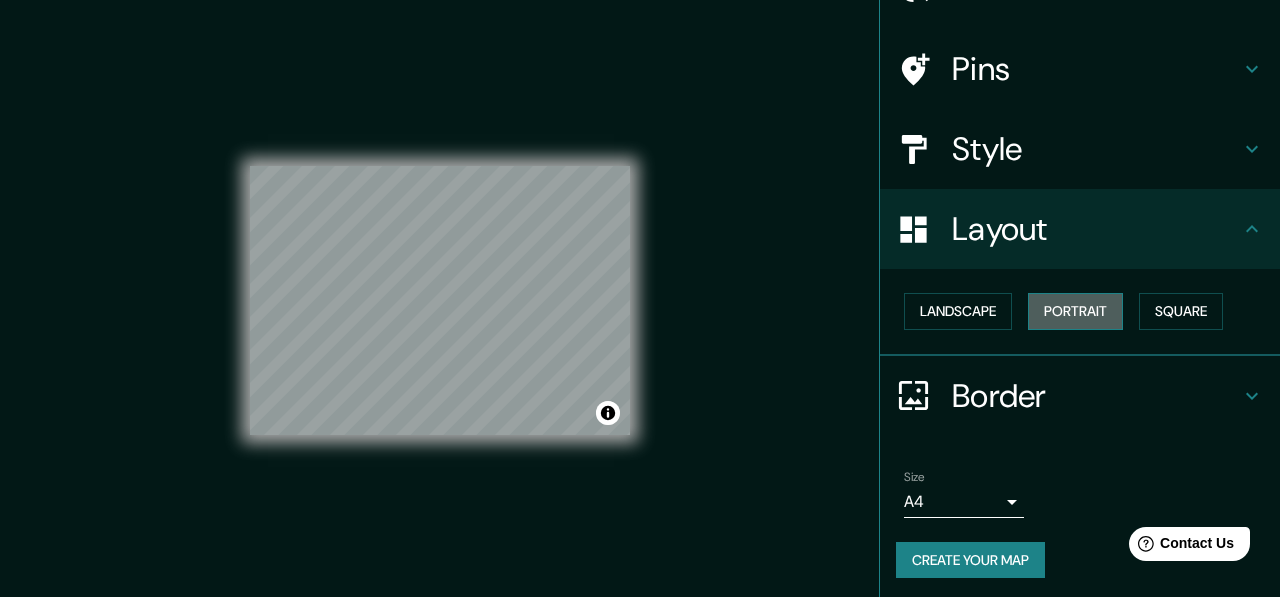 click on "Portrait" at bounding box center (1075, 311) 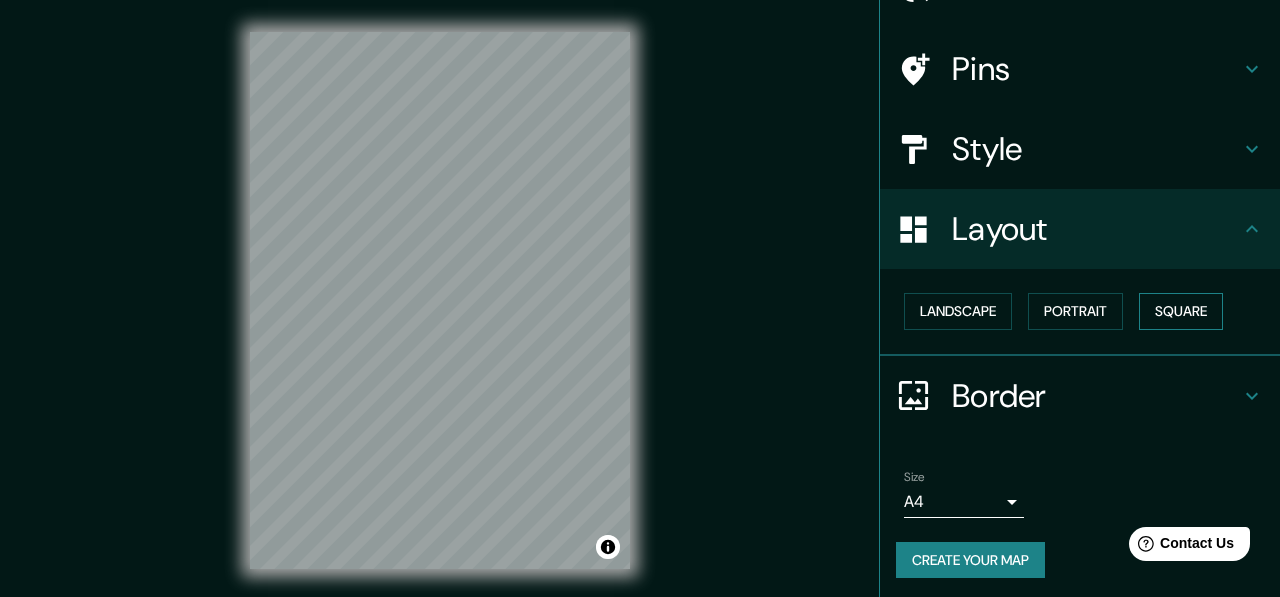 click on "Square" at bounding box center (1181, 311) 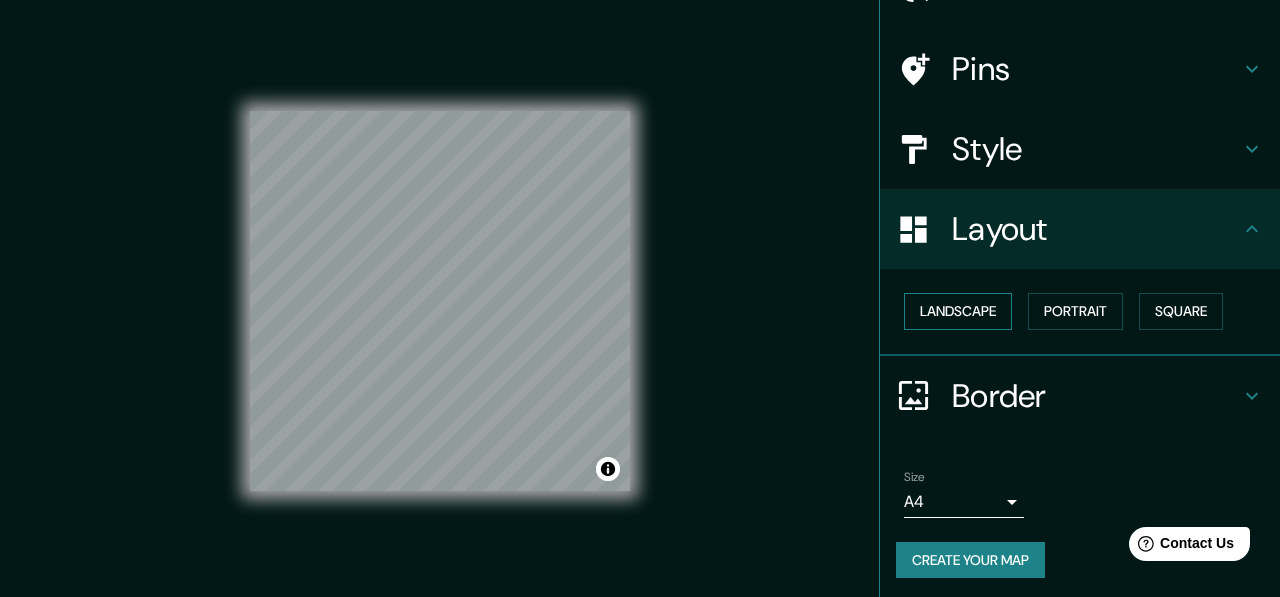 click on "Landscape" at bounding box center (958, 311) 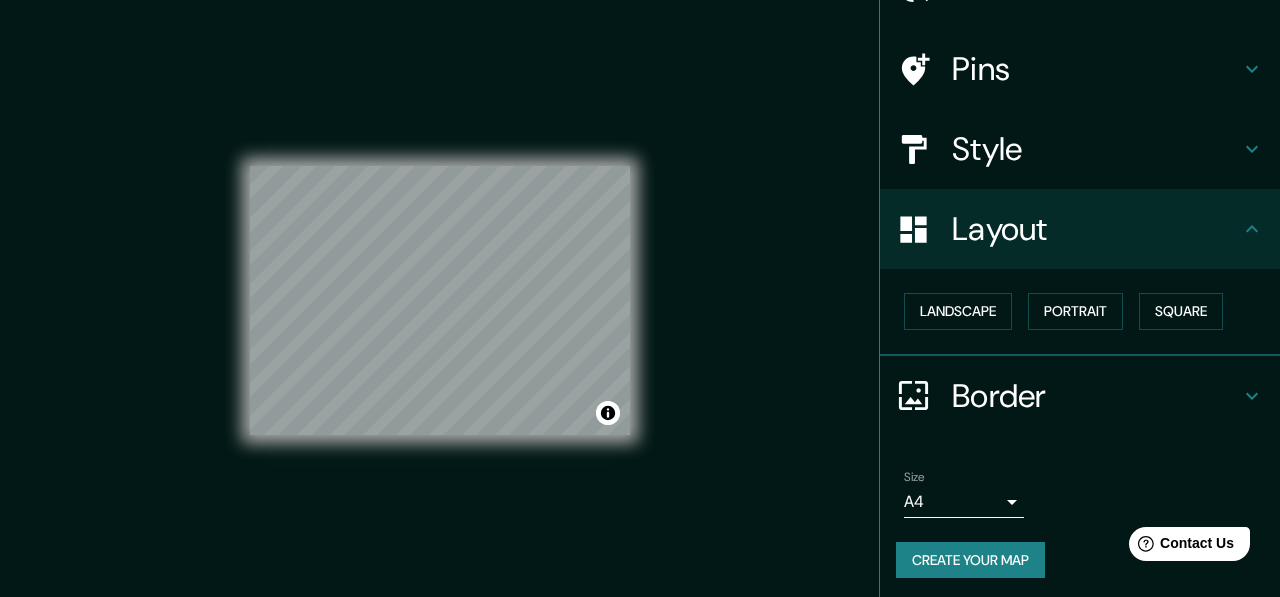 click on "Landscape [GEOGRAPHIC_DATA]" at bounding box center [1088, 311] 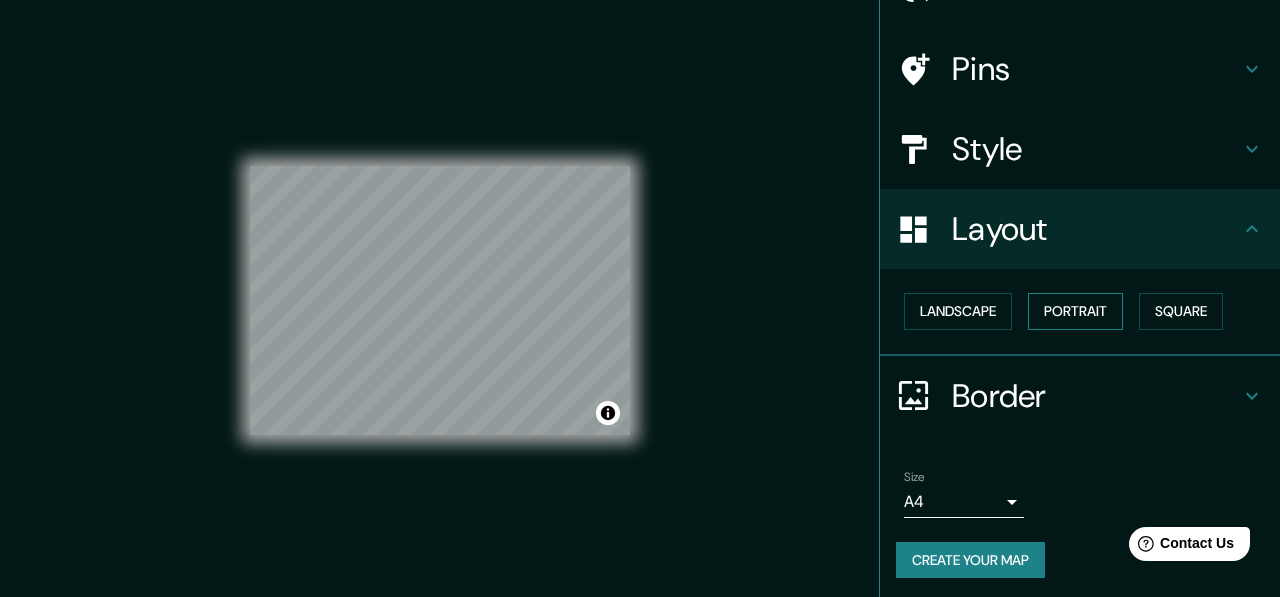 click on "Portrait" at bounding box center (1075, 311) 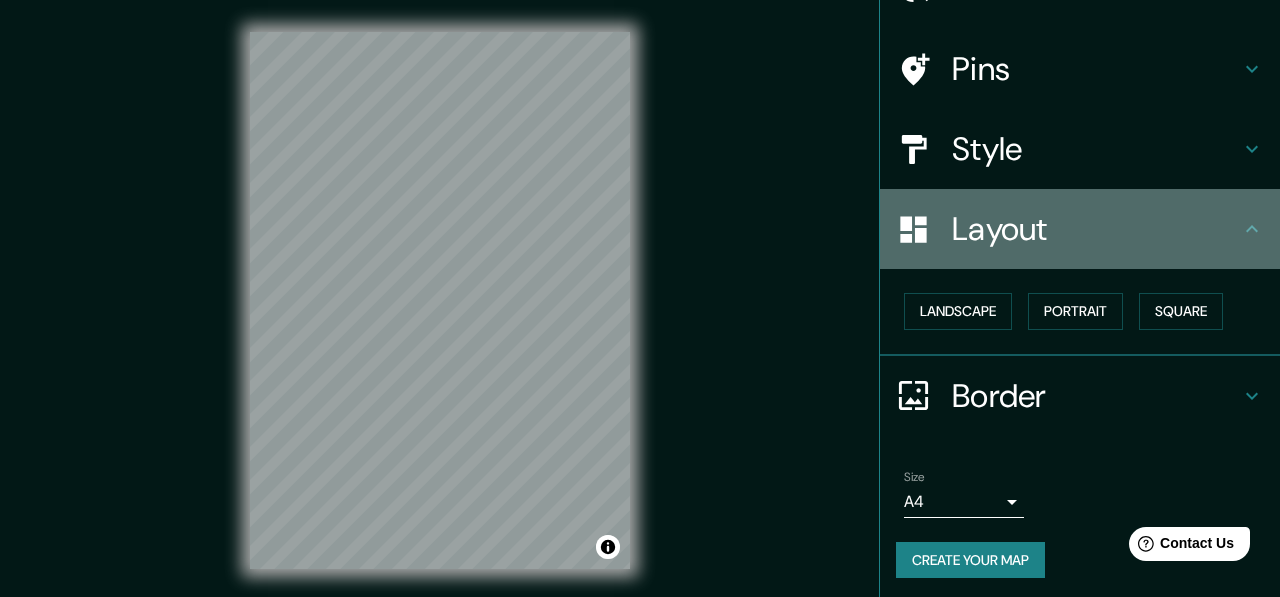 click on "Layout" at bounding box center (1080, 229) 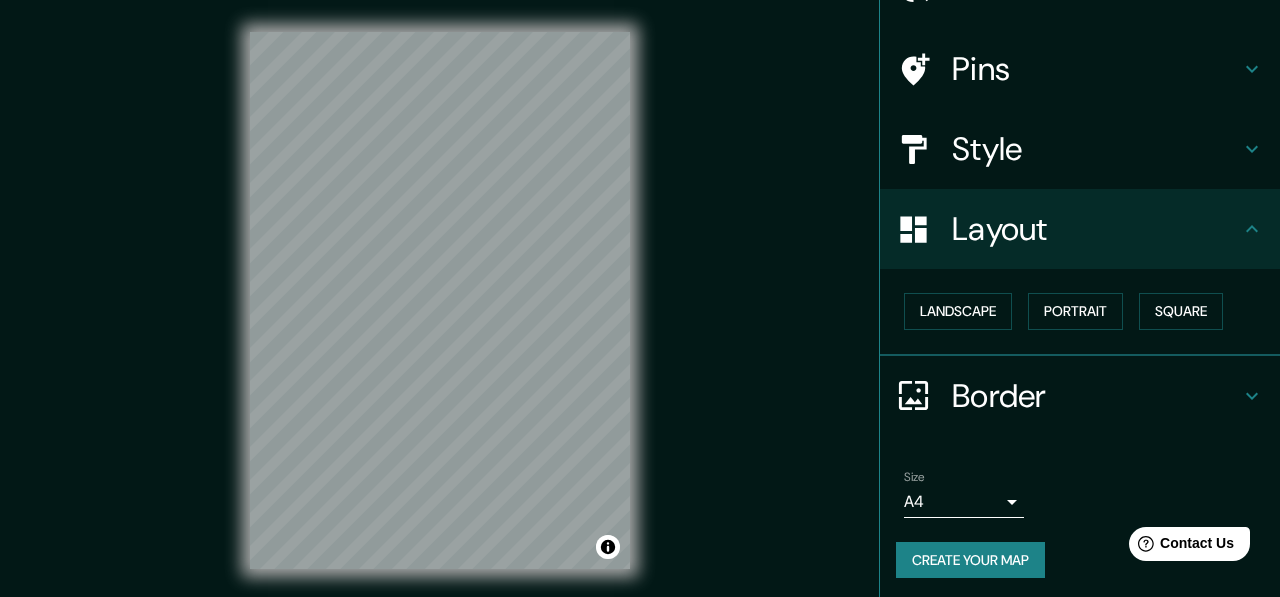 click 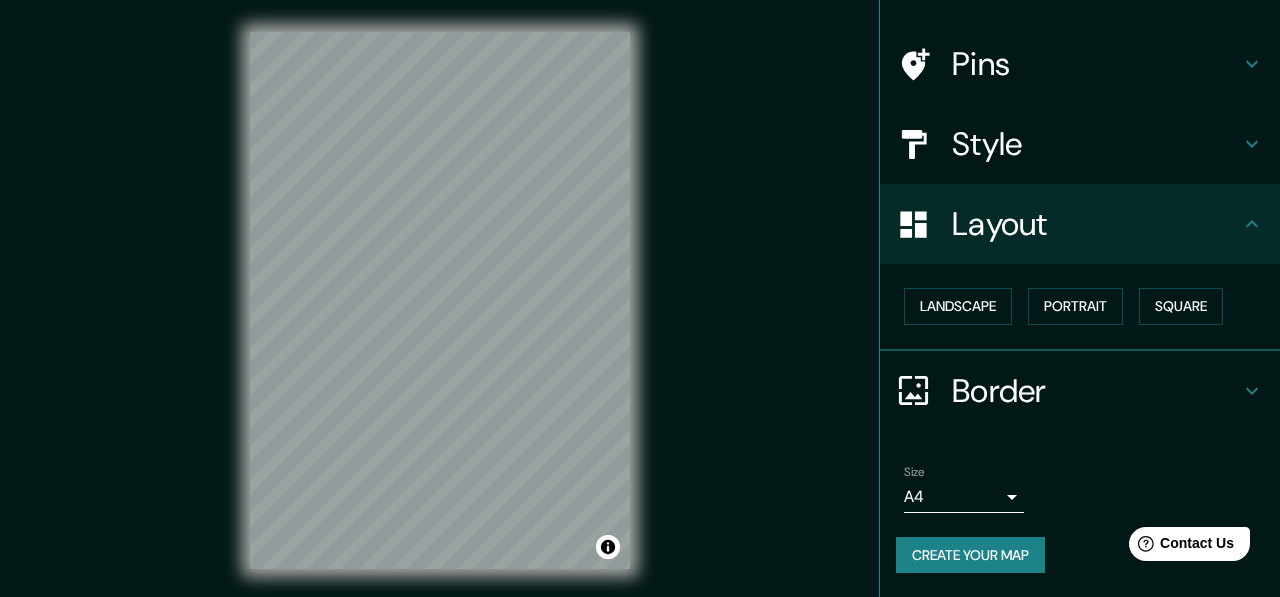 scroll, scrollTop: 260, scrollLeft: 0, axis: vertical 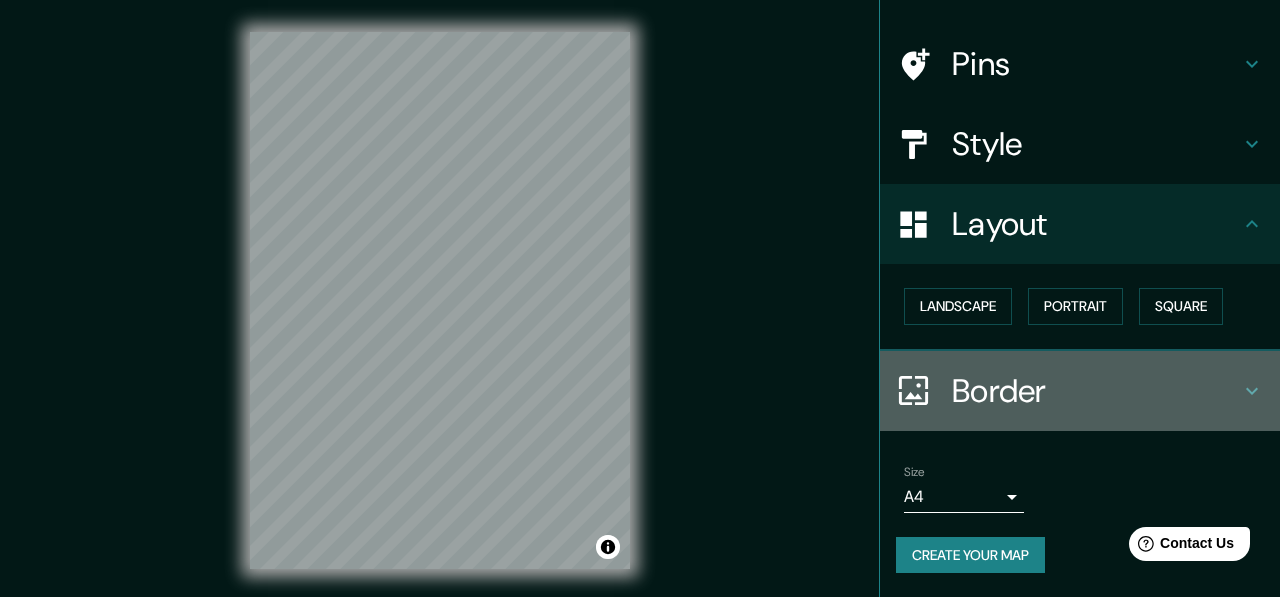 click on "Border" at bounding box center (1096, 391) 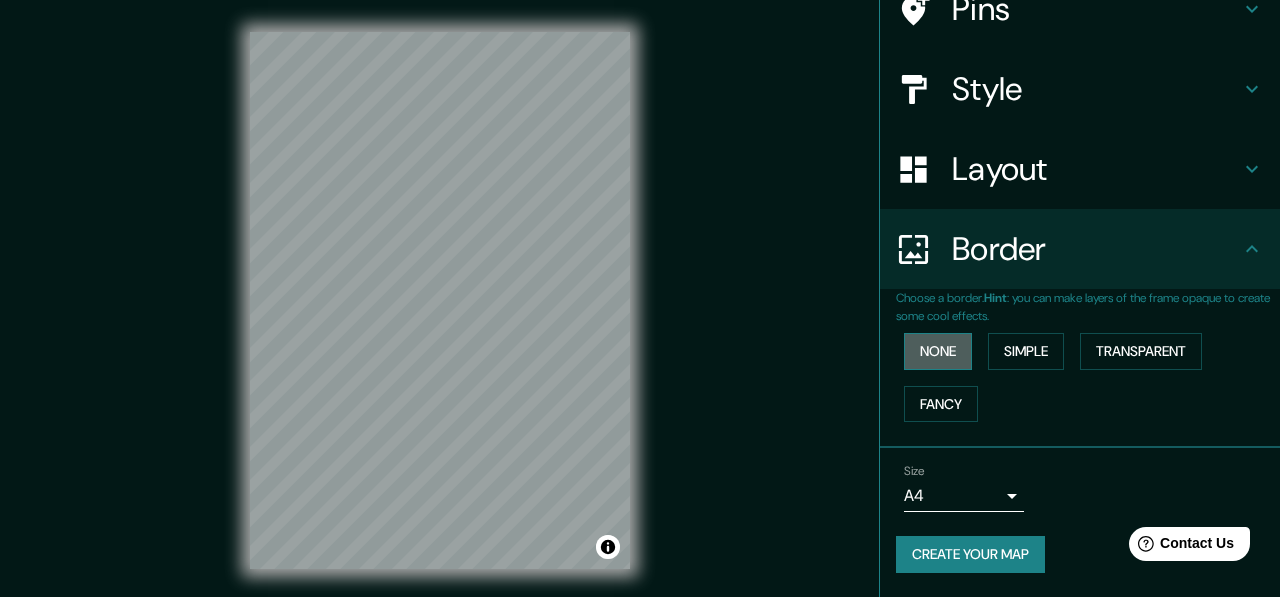 click on "None" at bounding box center (938, 351) 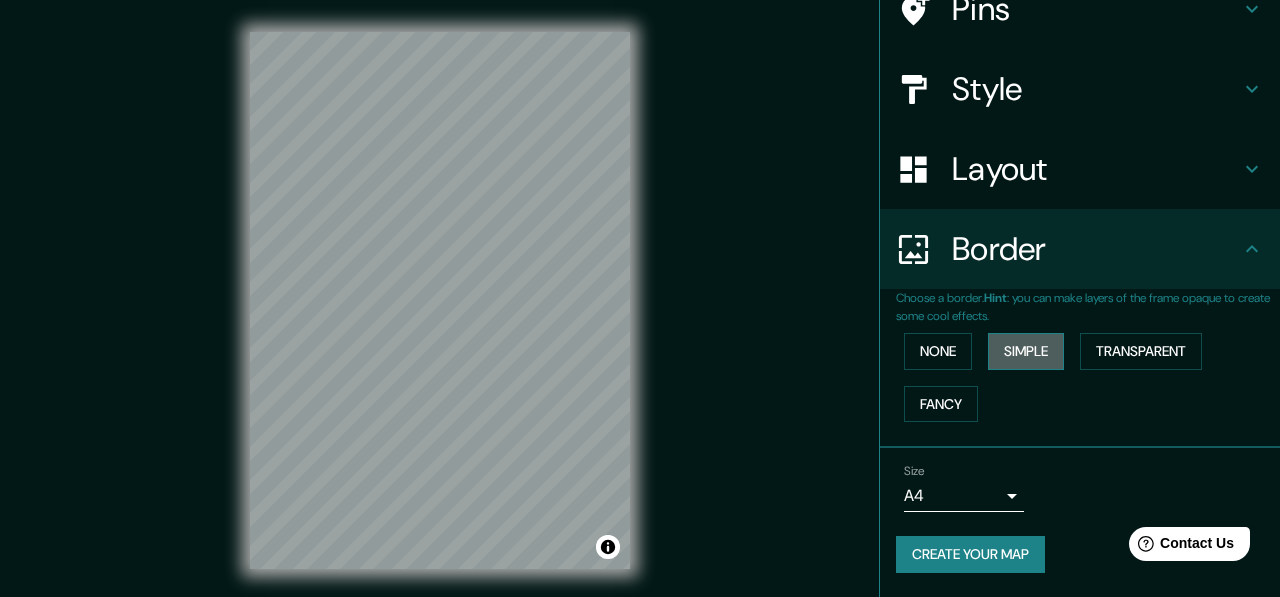click on "Simple" at bounding box center (1026, 351) 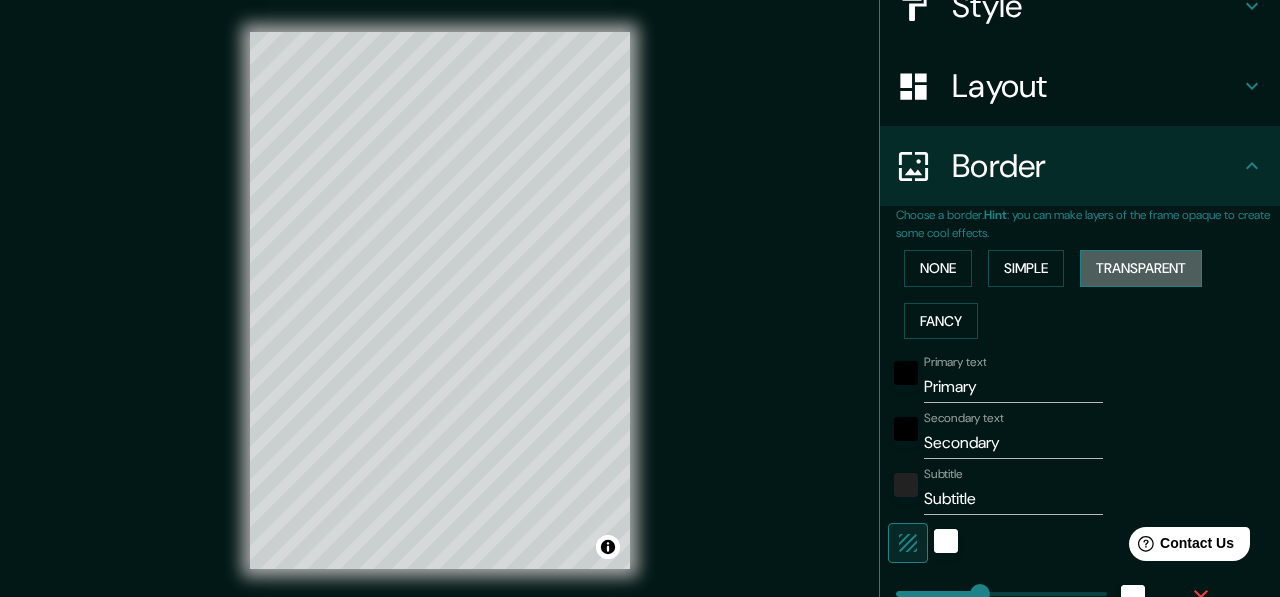 click on "Transparent" at bounding box center (1141, 268) 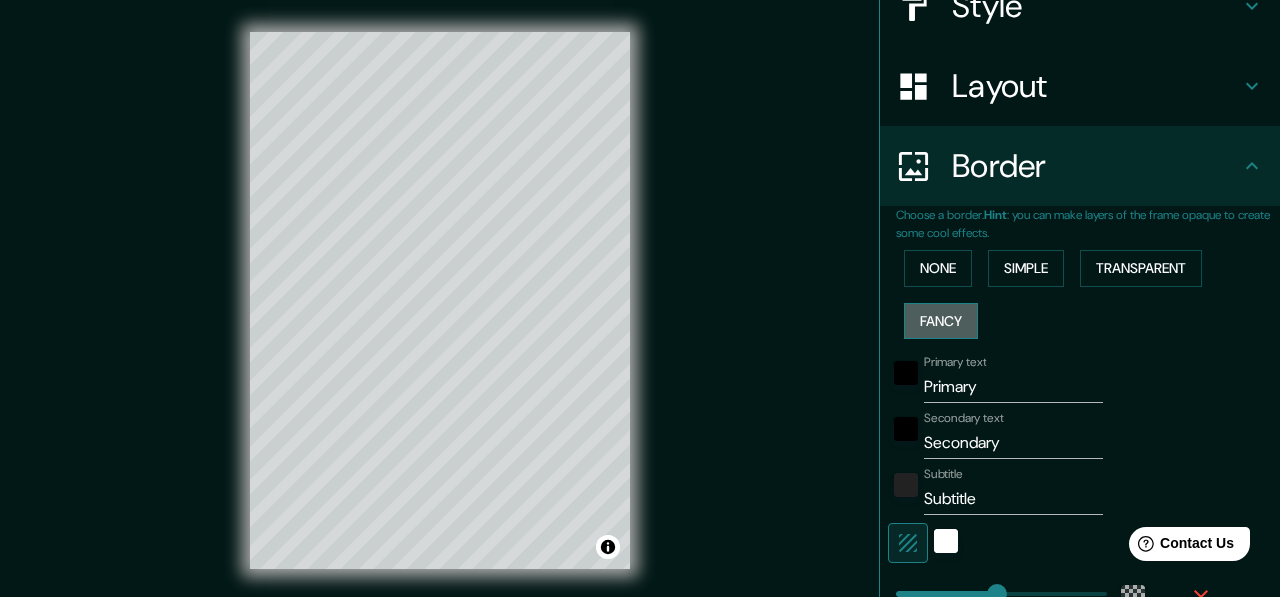 click on "Fancy" at bounding box center (941, 321) 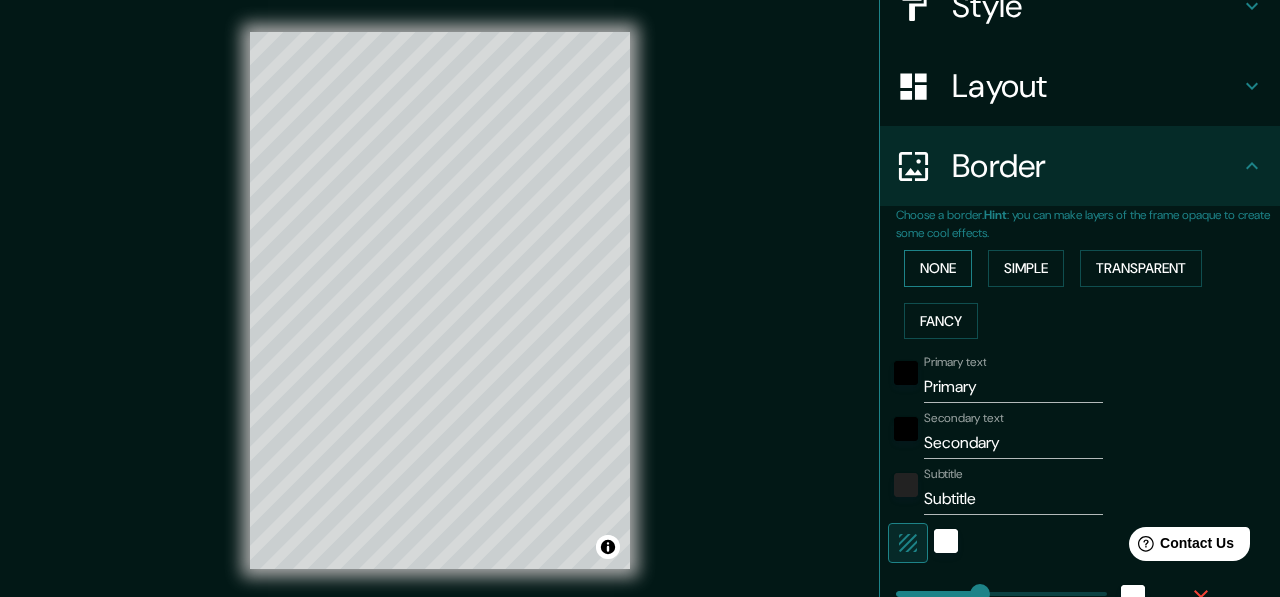 click on "None" at bounding box center [938, 268] 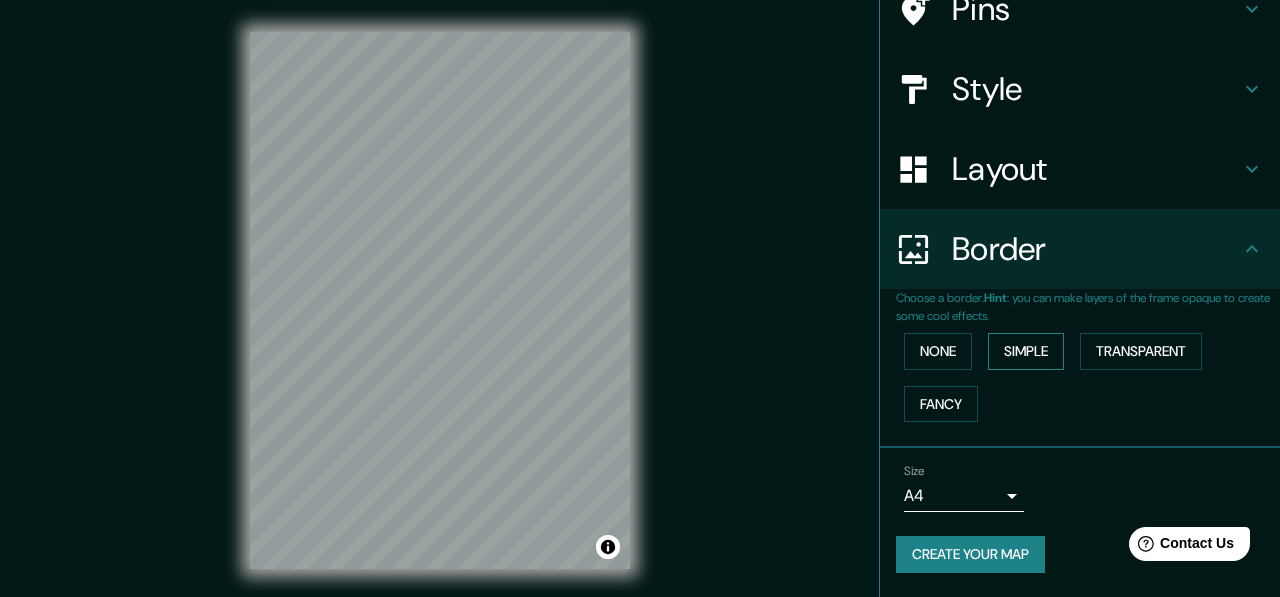 click on "Simple" at bounding box center (1026, 351) 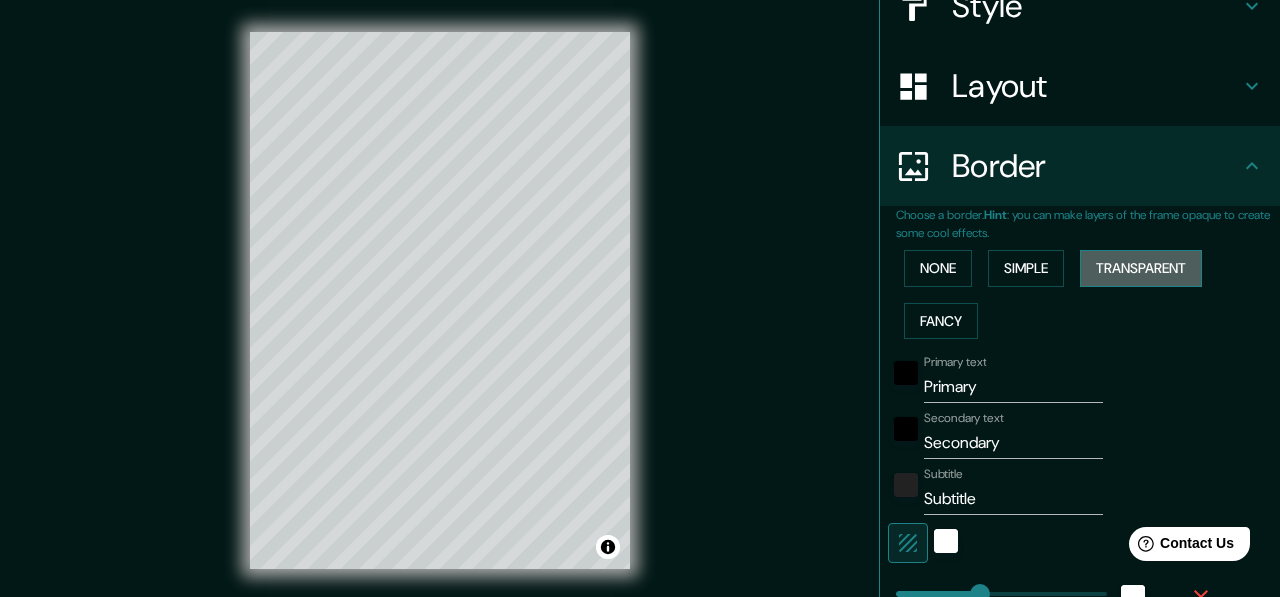 click on "Transparent" at bounding box center (1141, 268) 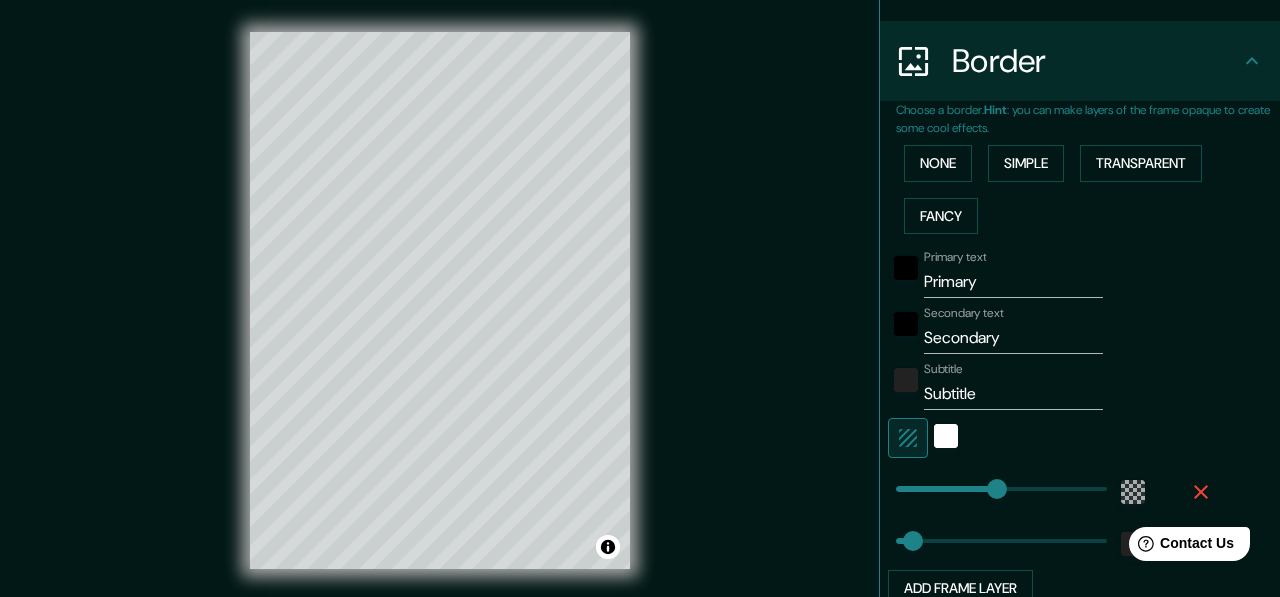 scroll, scrollTop: 375, scrollLeft: 0, axis: vertical 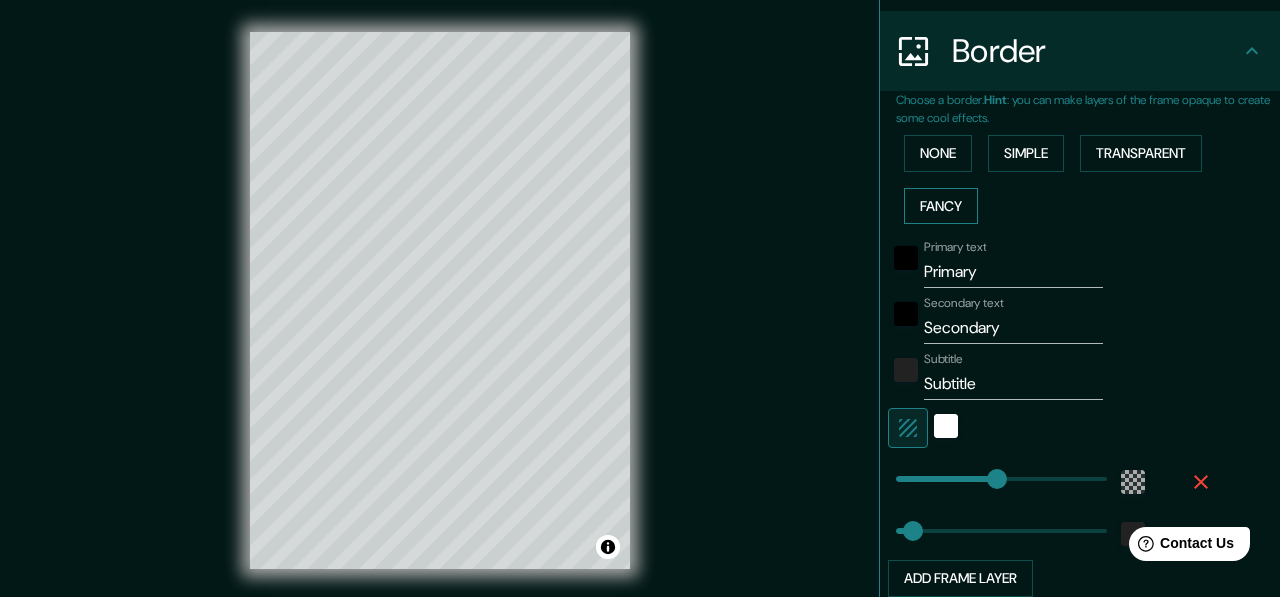 click on "Fancy" at bounding box center (941, 206) 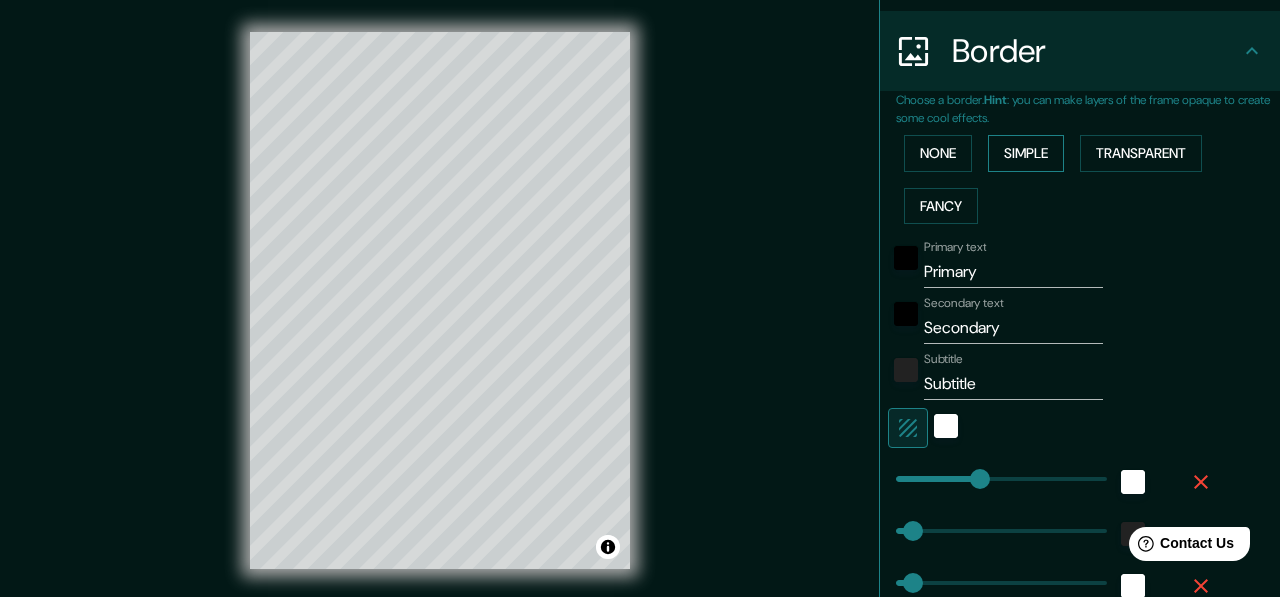 click on "Simple" at bounding box center [1026, 153] 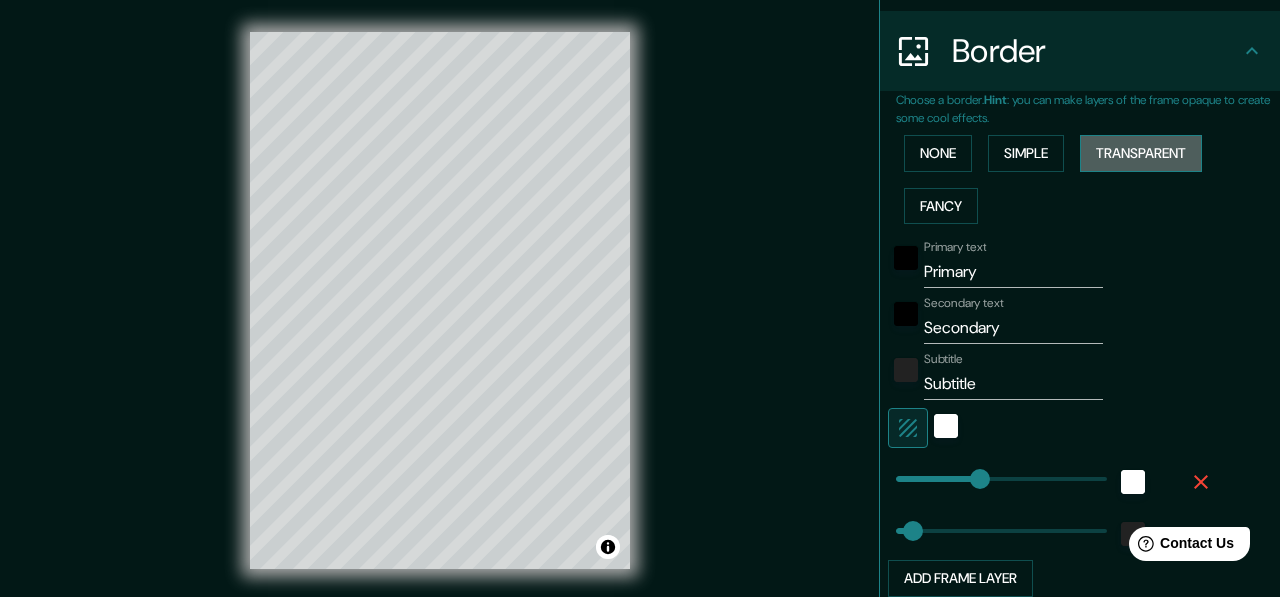 click on "Transparent" at bounding box center (1141, 153) 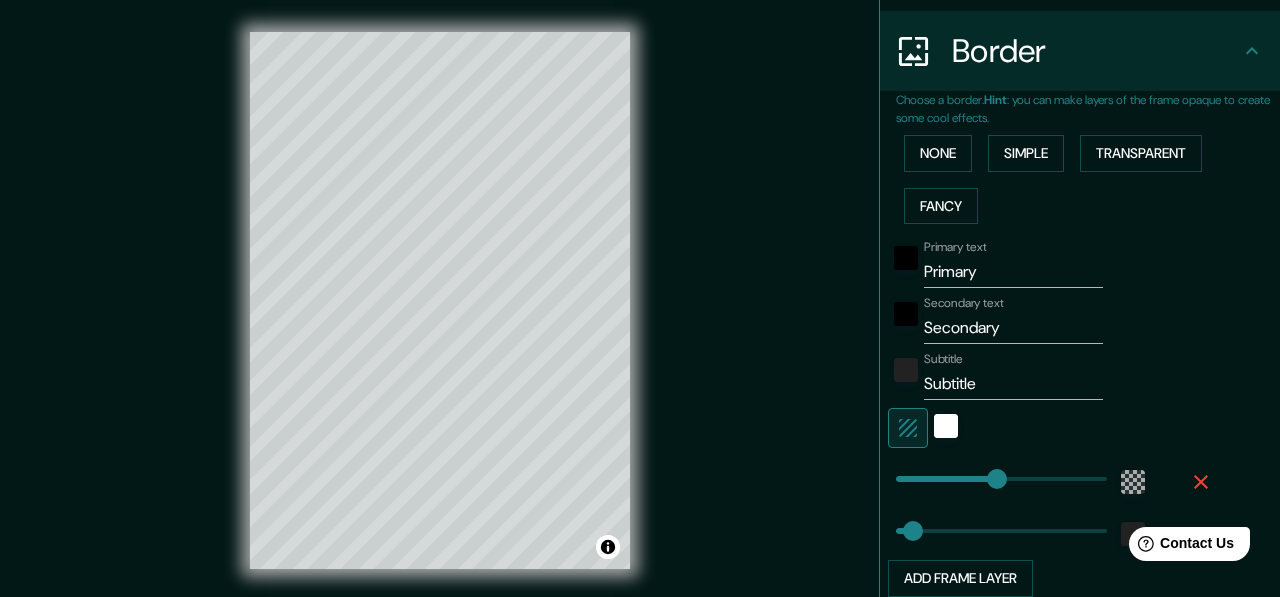 click on "Primary" at bounding box center (1013, 272) 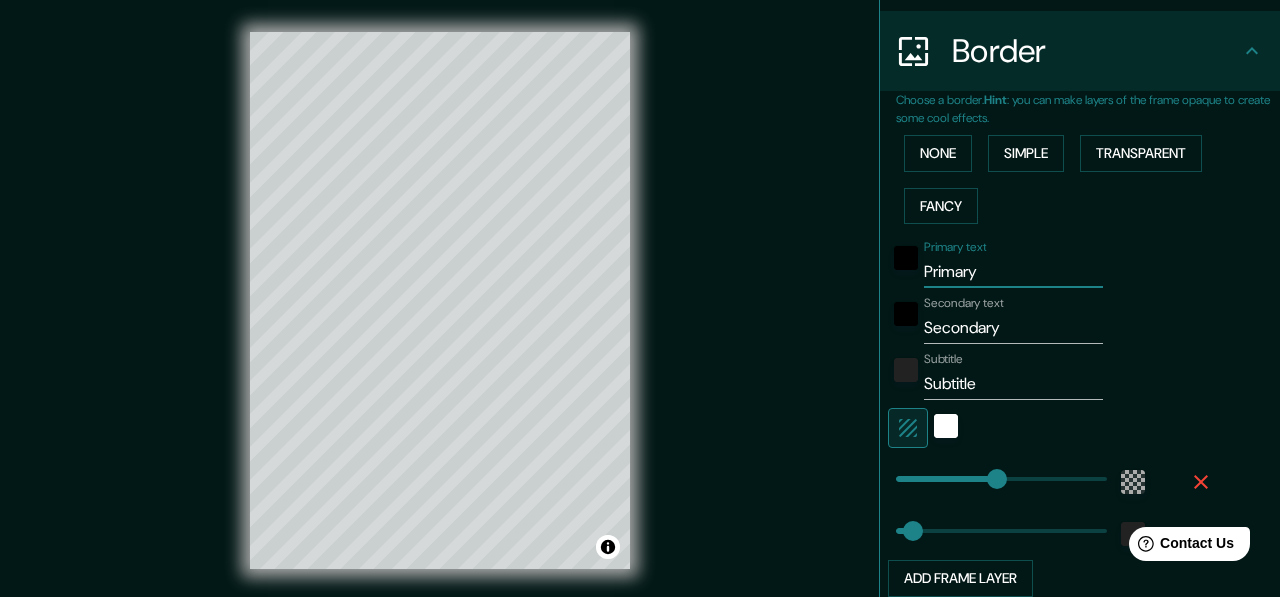 click on "Primary" at bounding box center [1013, 272] 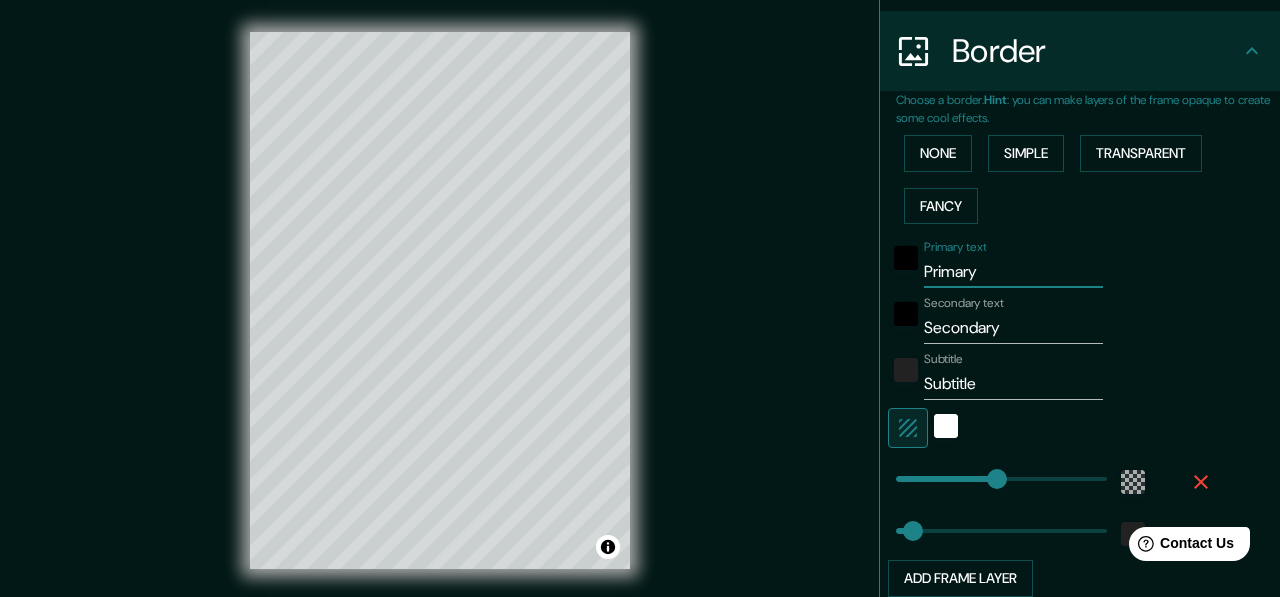 type on "B" 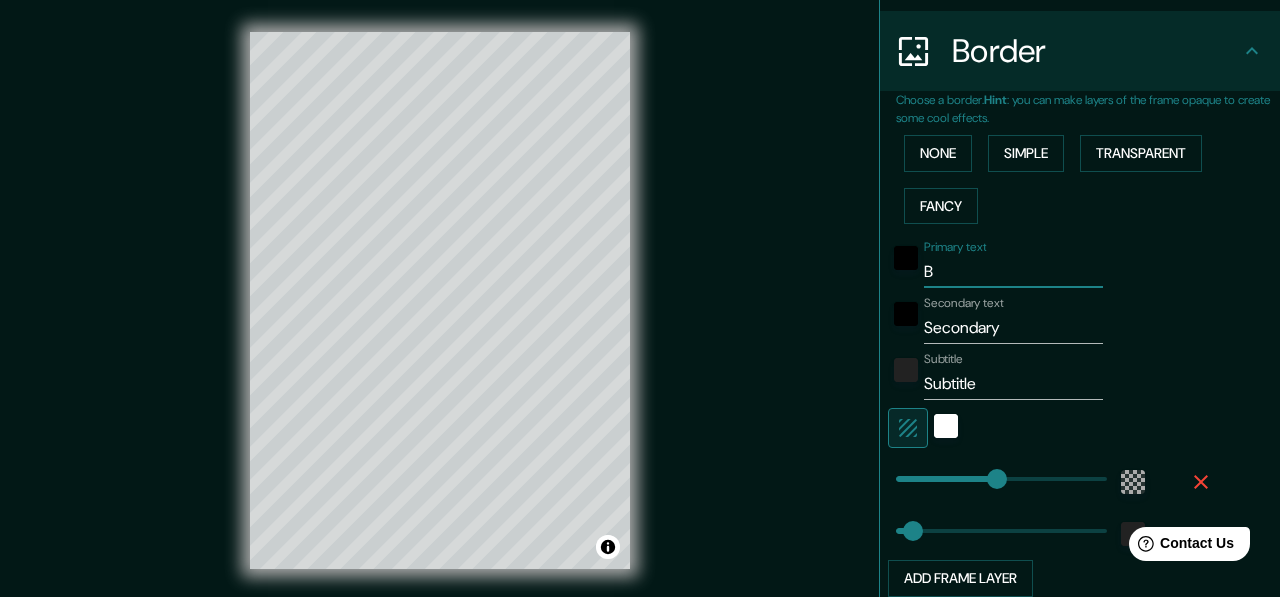 type on "Bi" 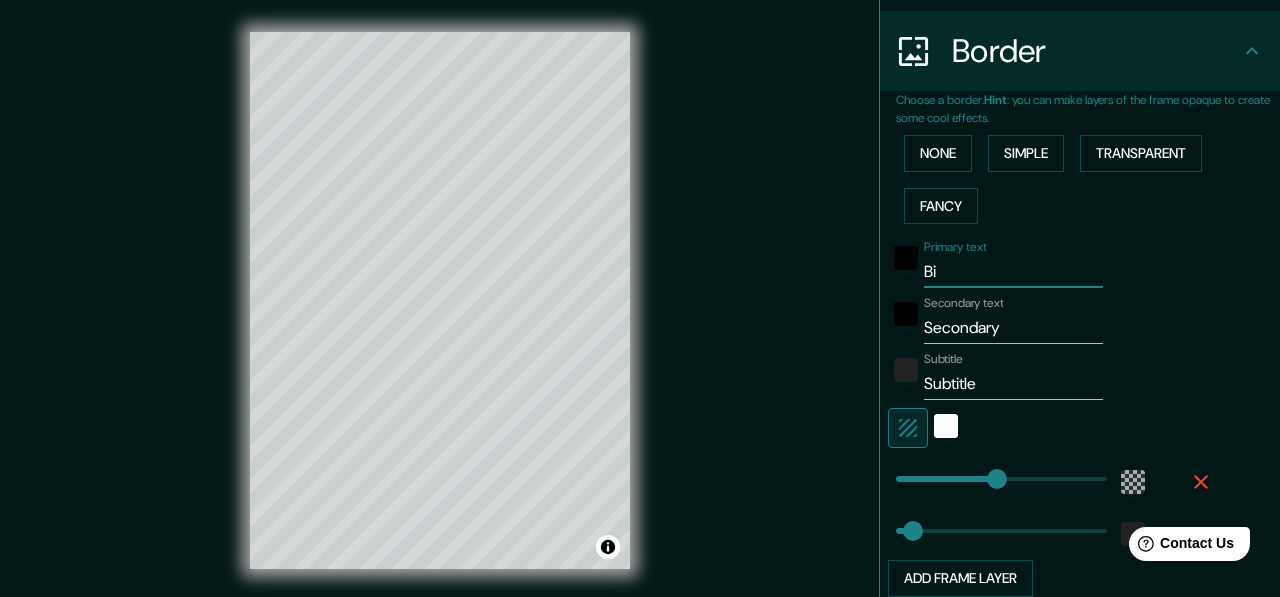 type on "Bis" 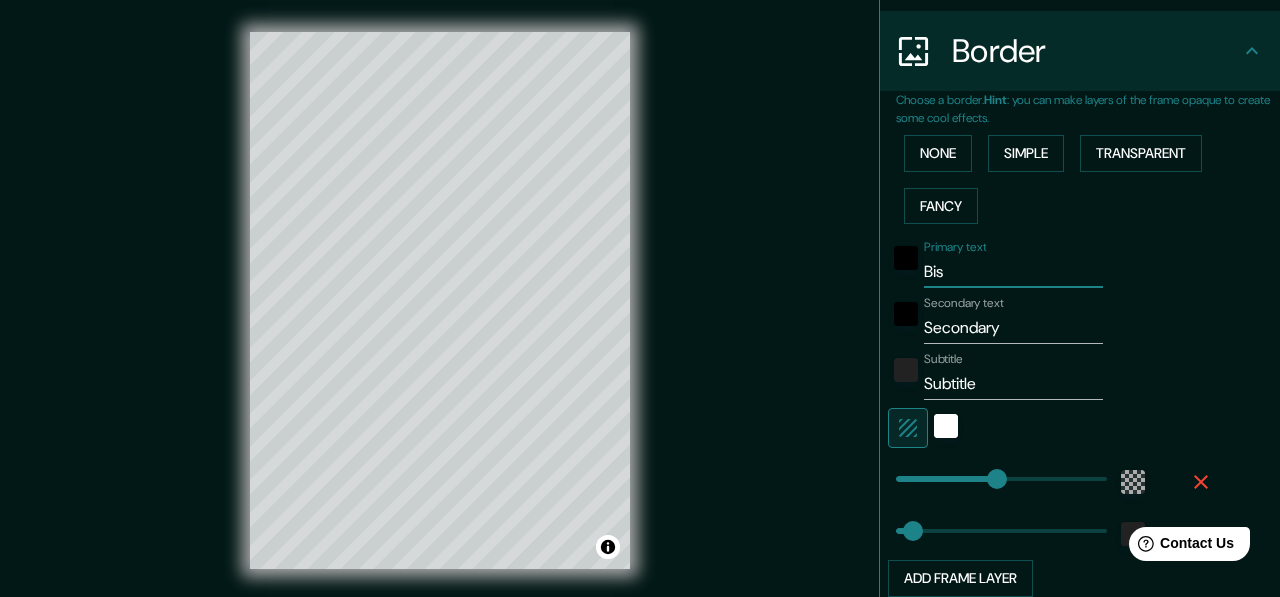 type on "Bisc" 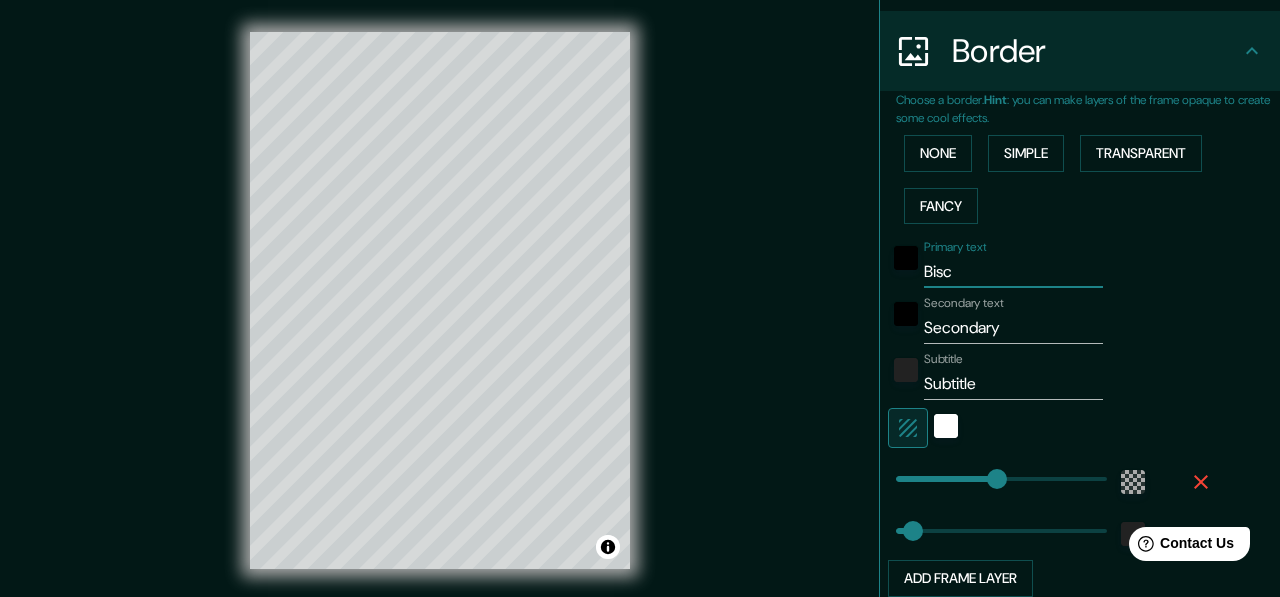 type on "182" 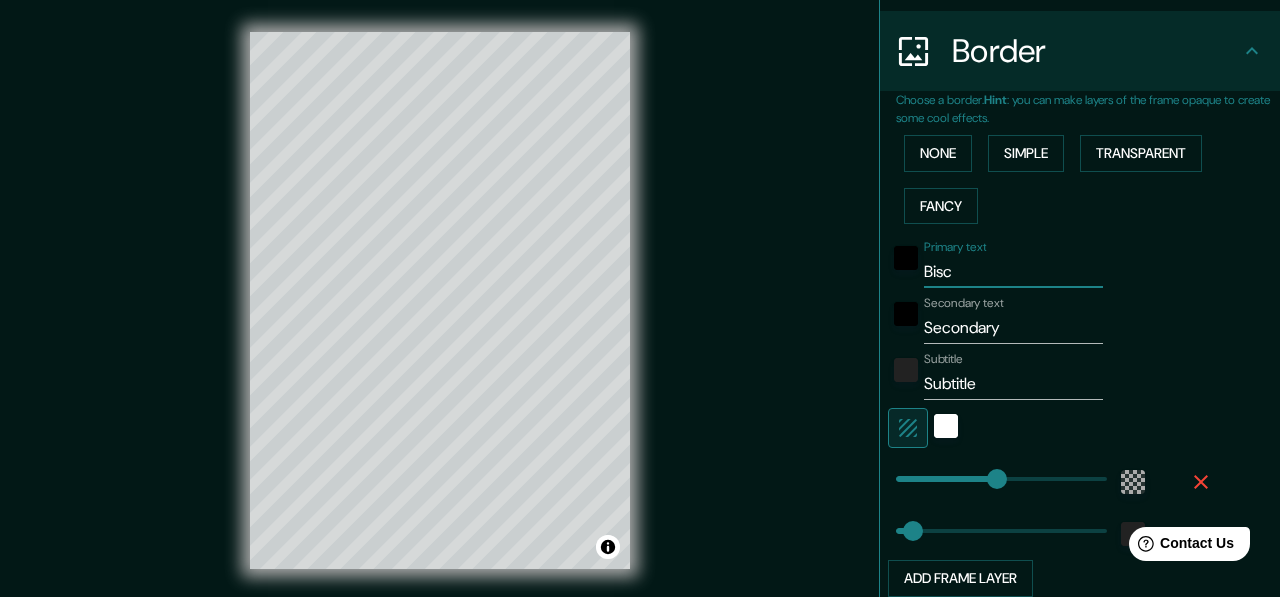 type on "Bisca" 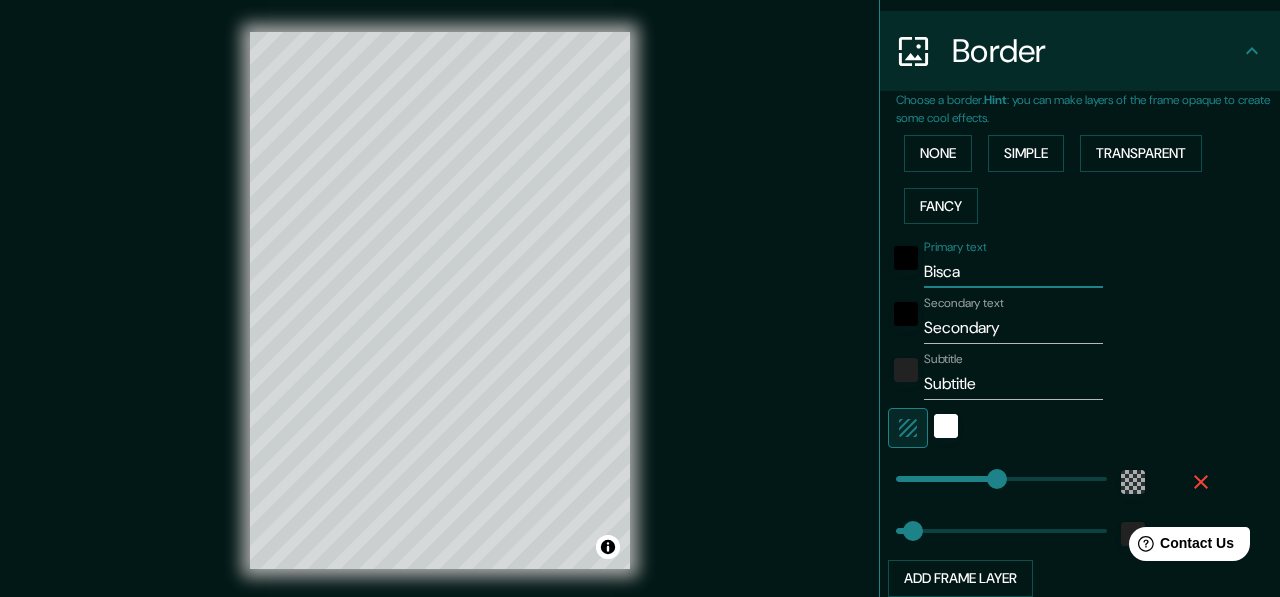 type on "182" 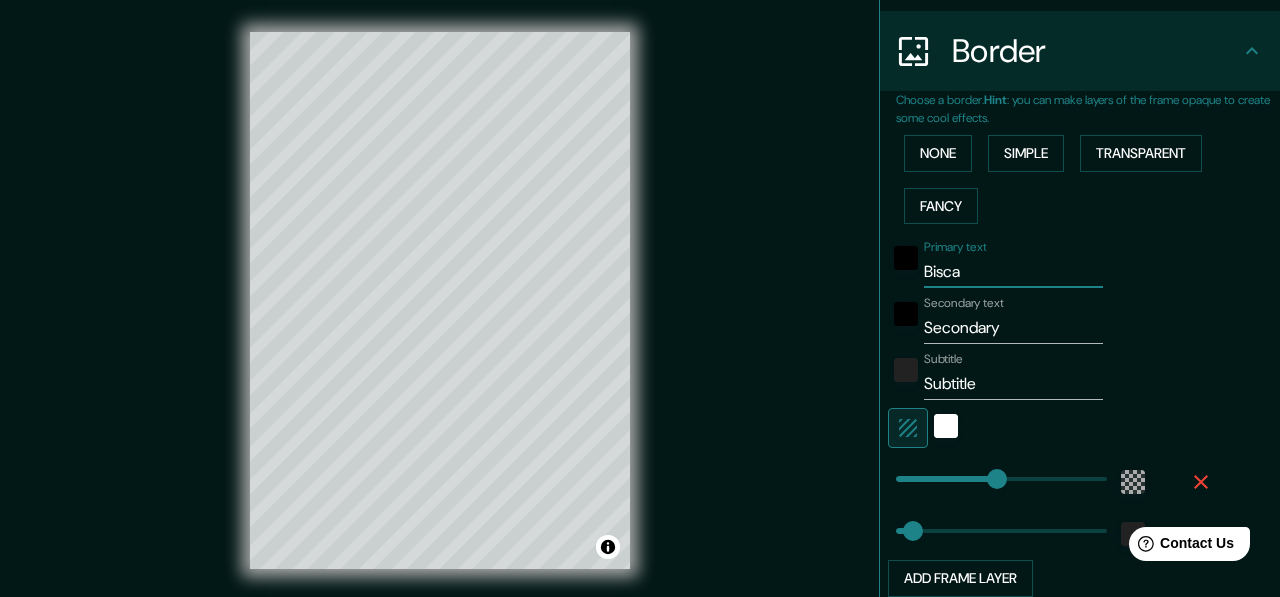 type on "Biscay" 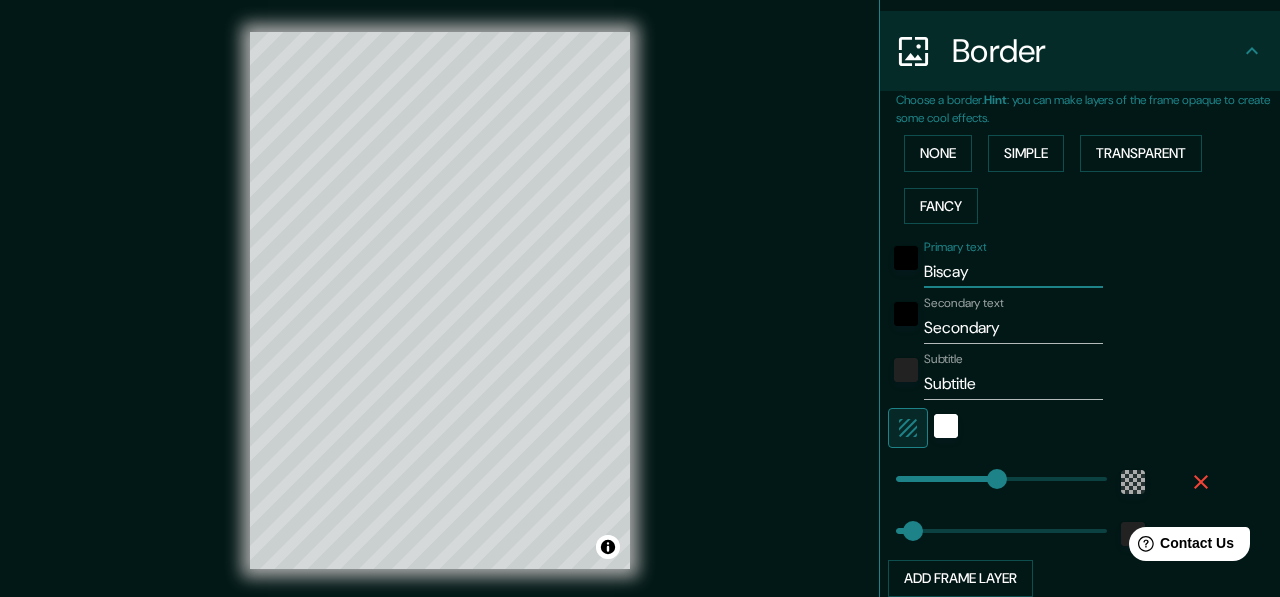type on "Biscayn" 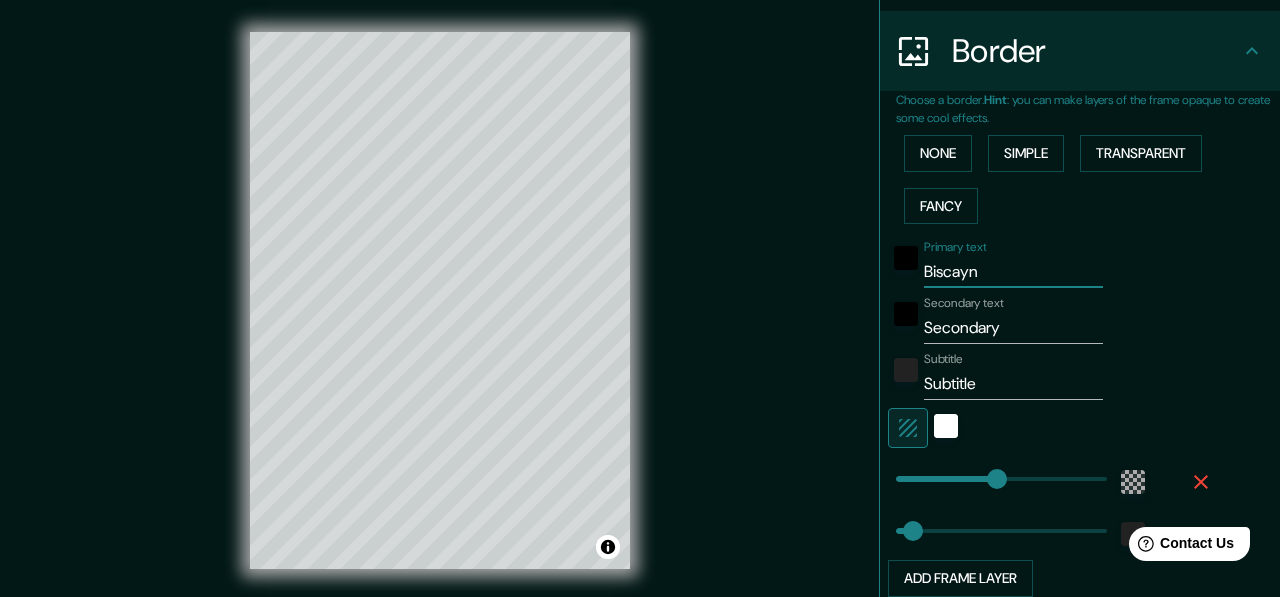 type on "Biscayne" 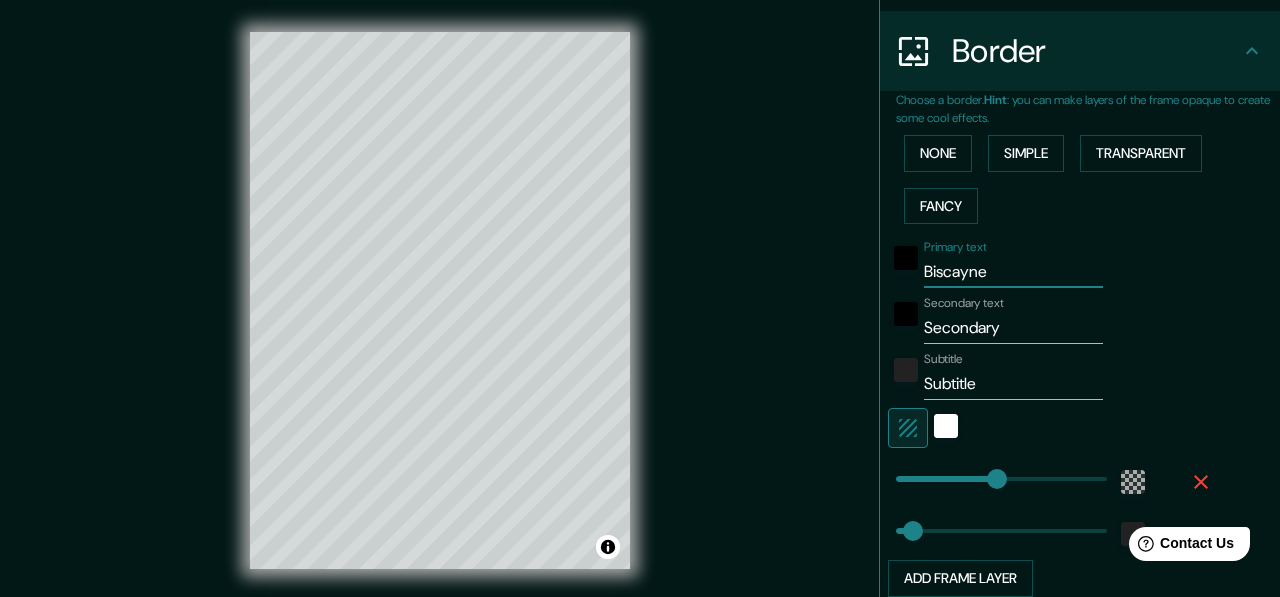 type on "182" 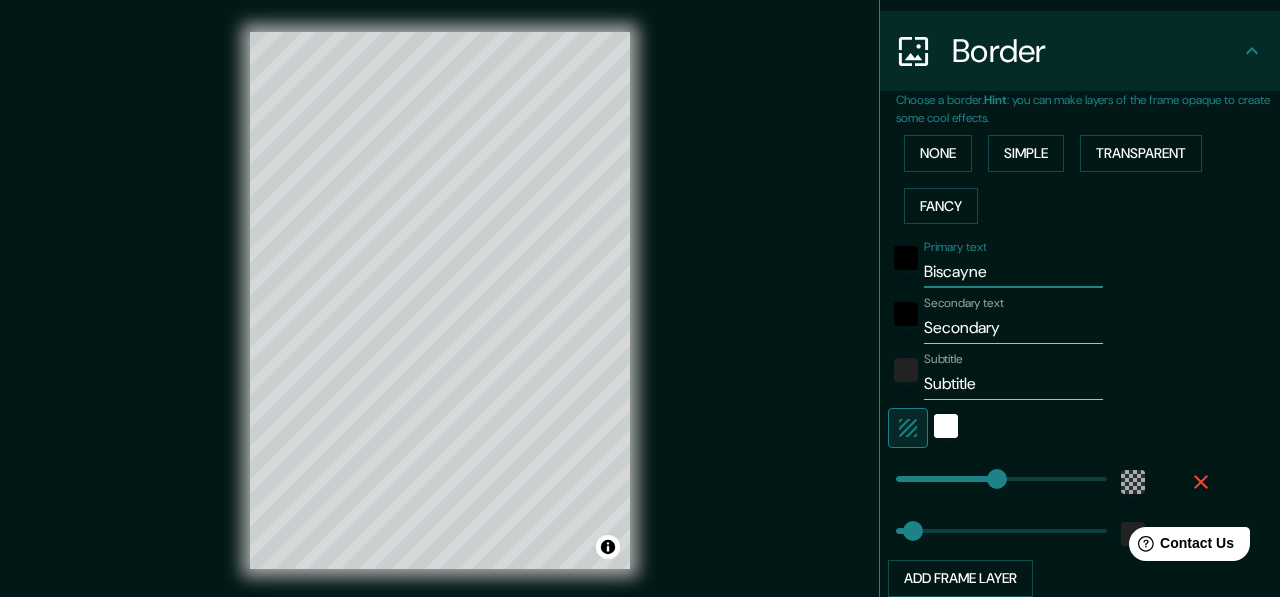 type on "Biscayne" 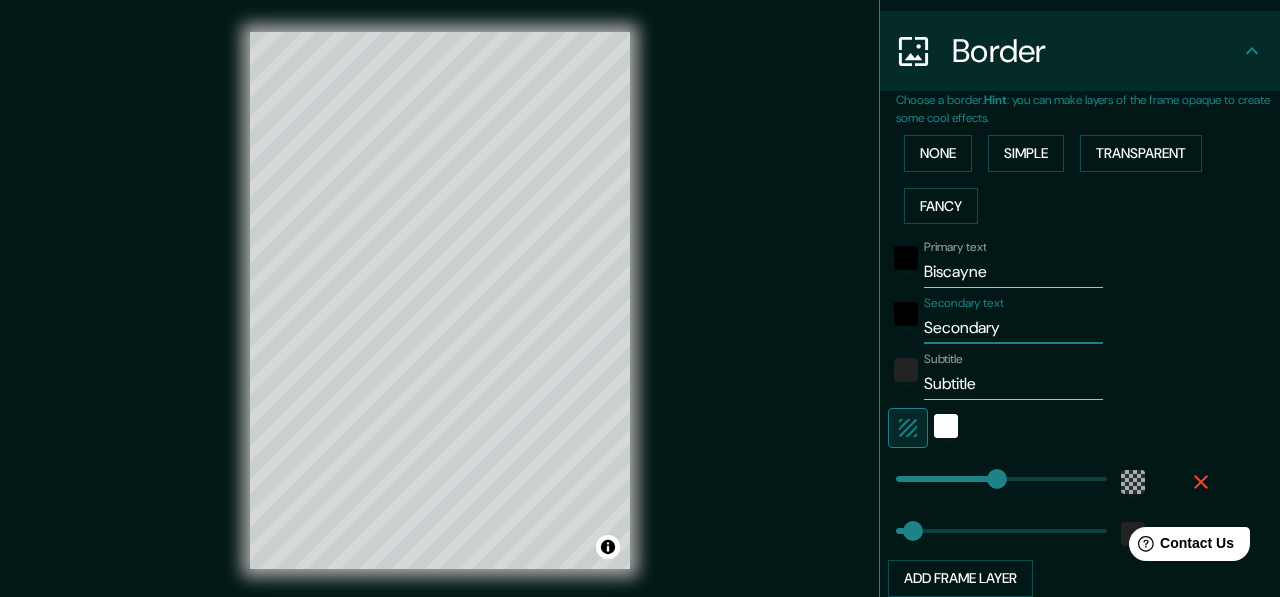 click on "Secondary" at bounding box center (1013, 328) 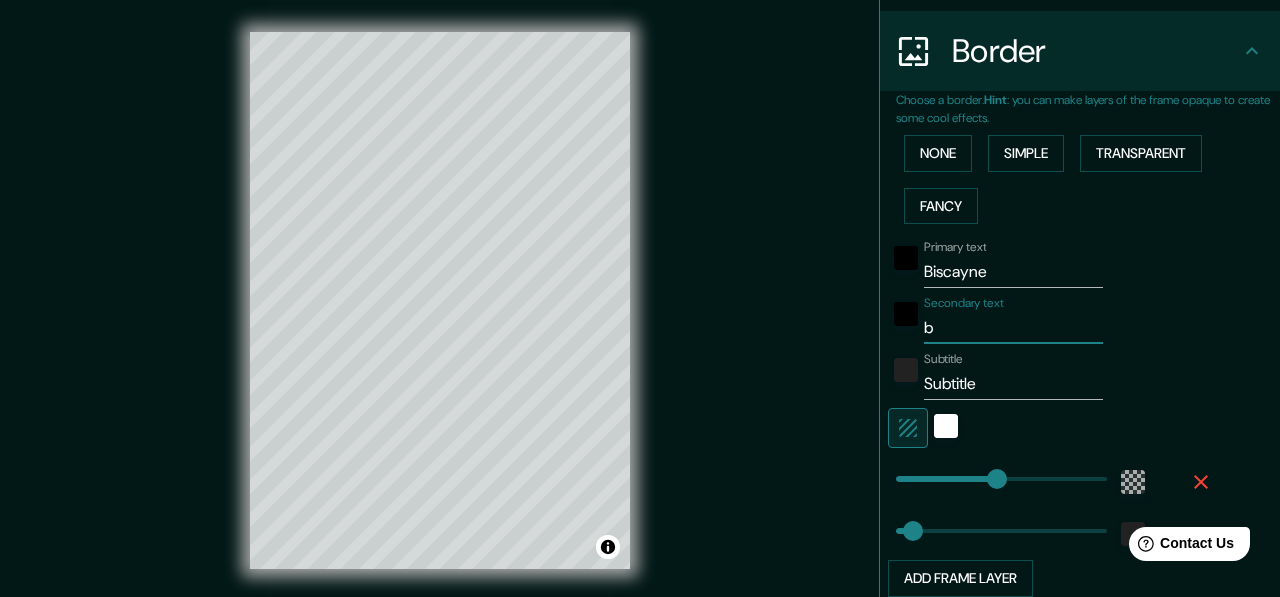 type on "182" 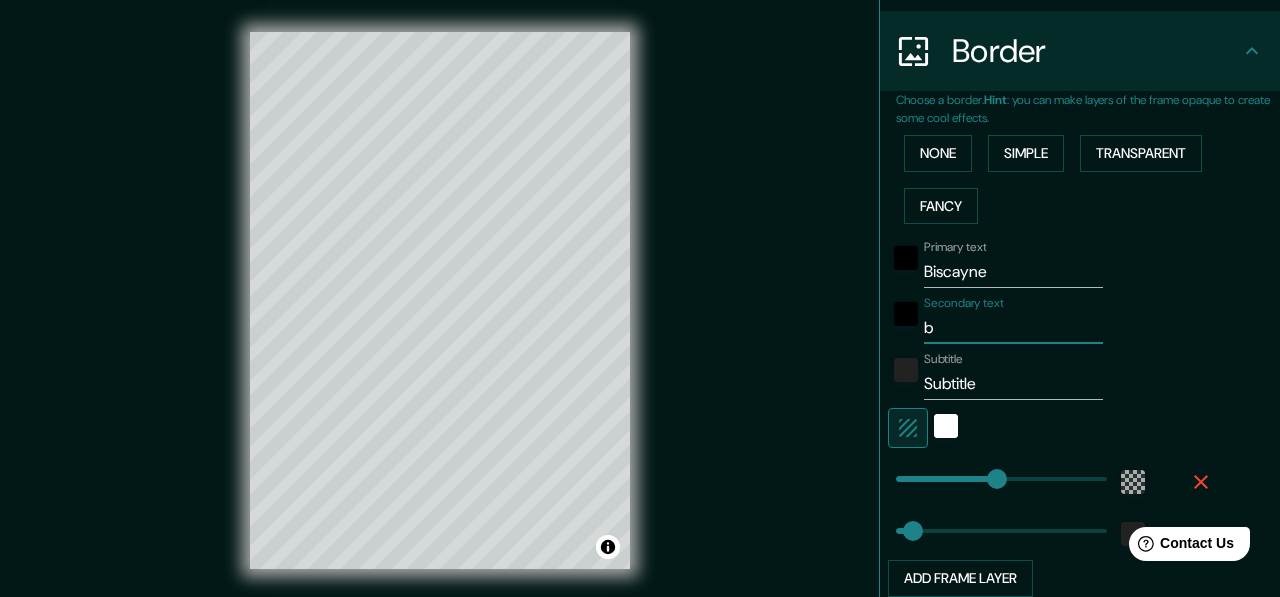 type on "ba" 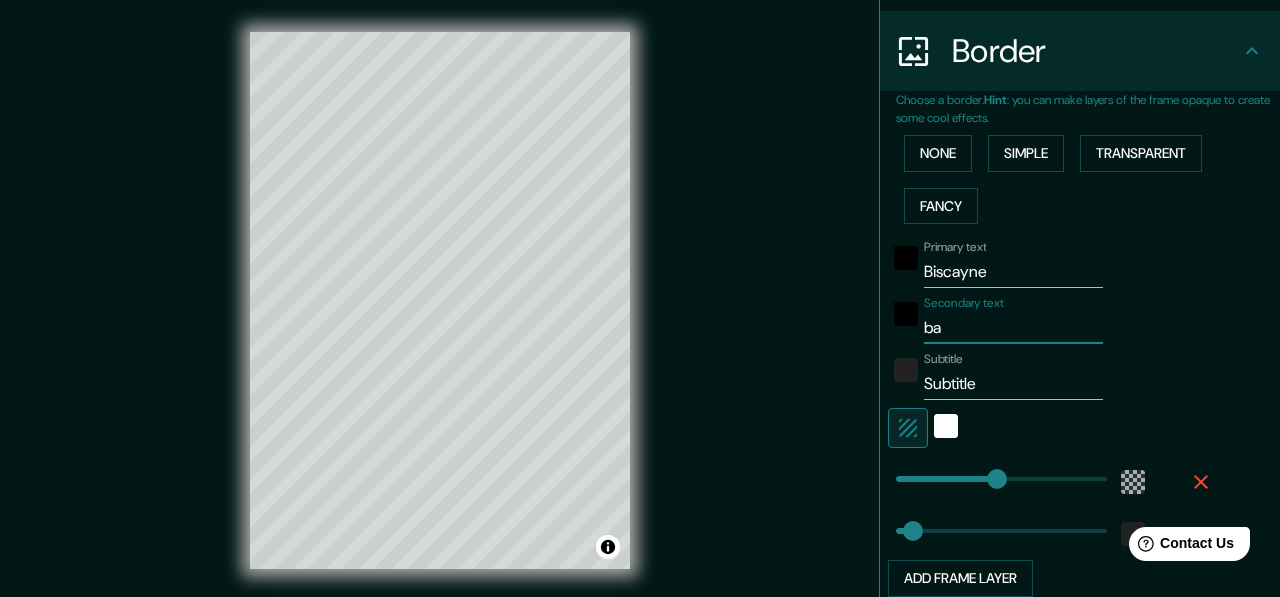 type on "bay" 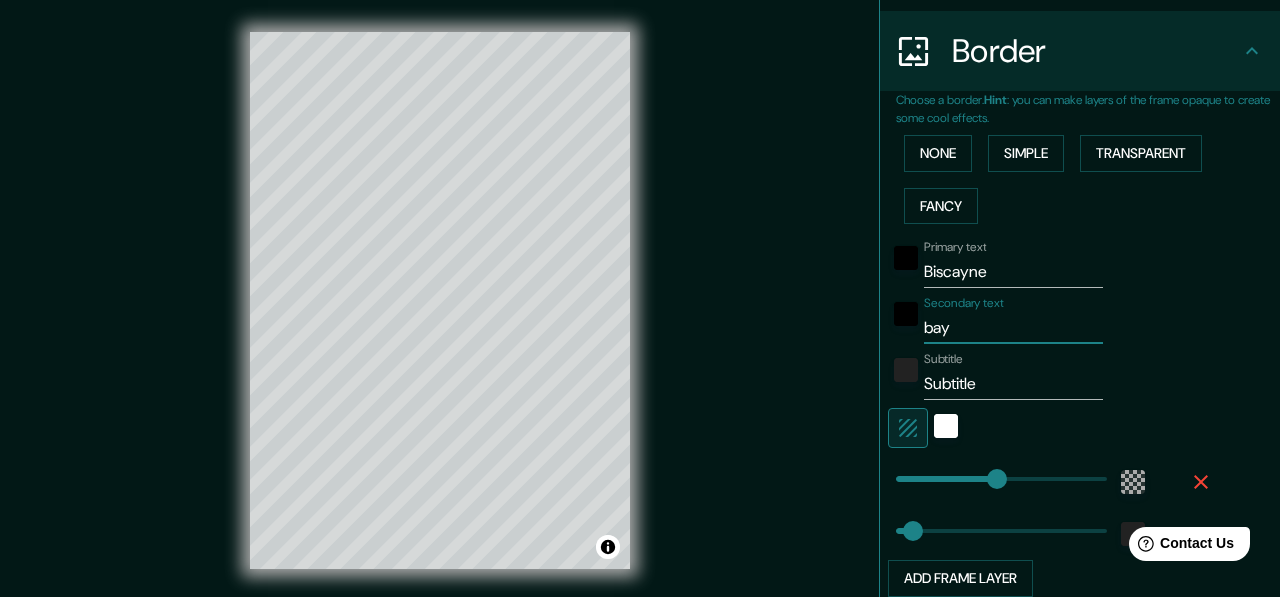 type on "bay" 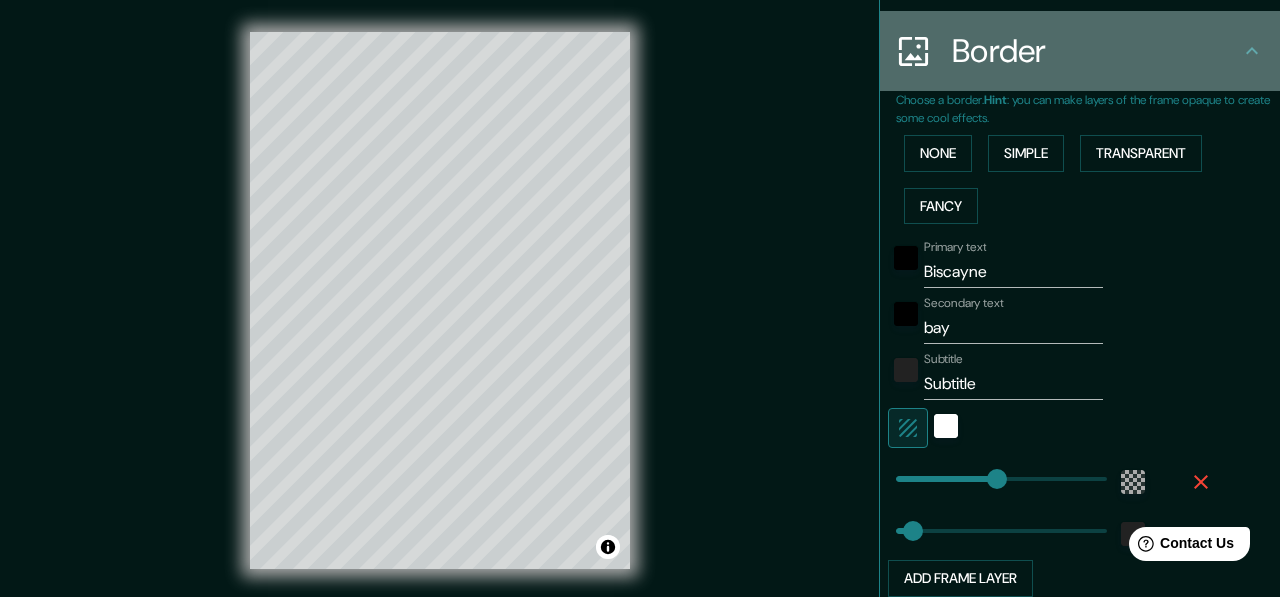 click on "Border" at bounding box center [1096, 51] 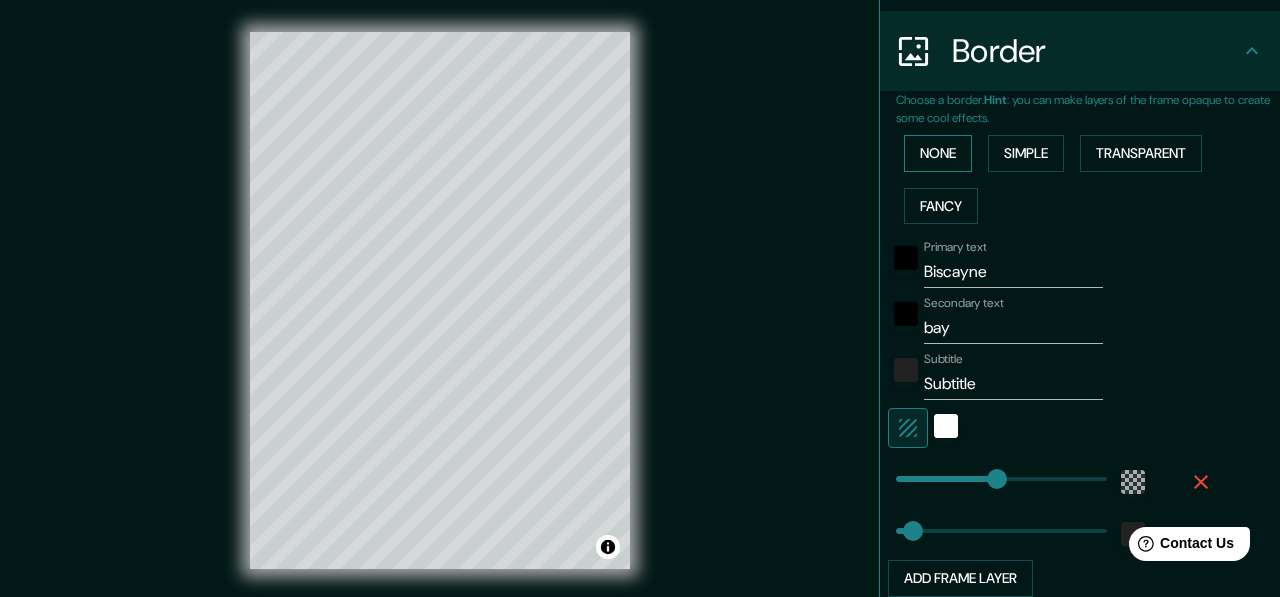 click on "None" at bounding box center [938, 153] 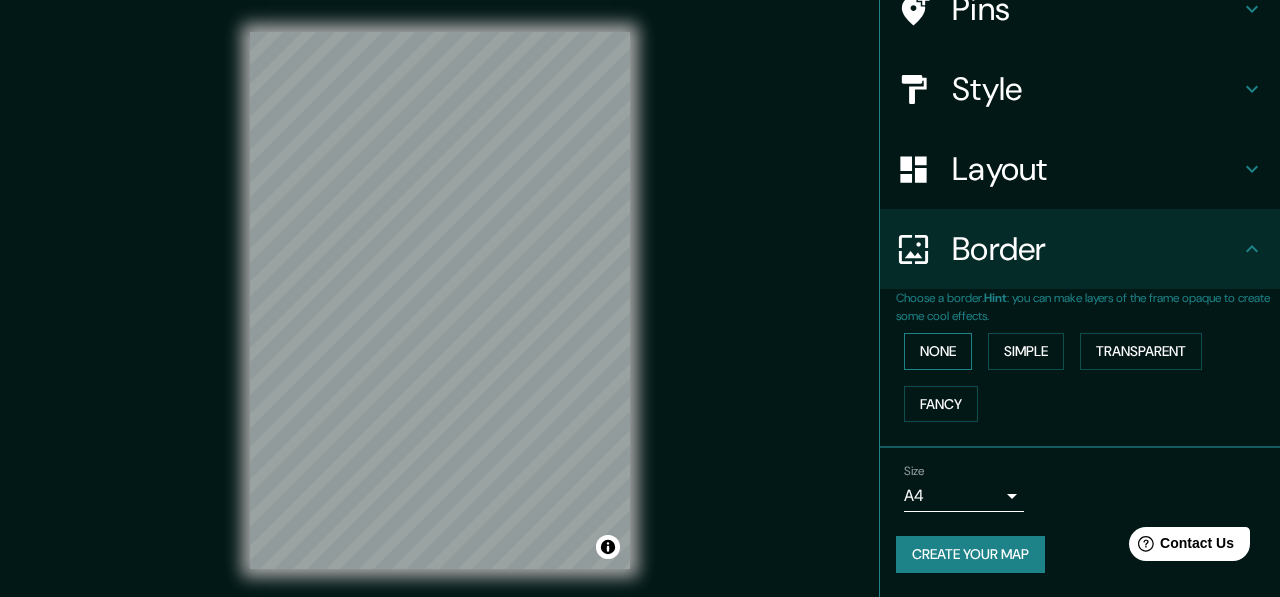 scroll, scrollTop: 299, scrollLeft: 0, axis: vertical 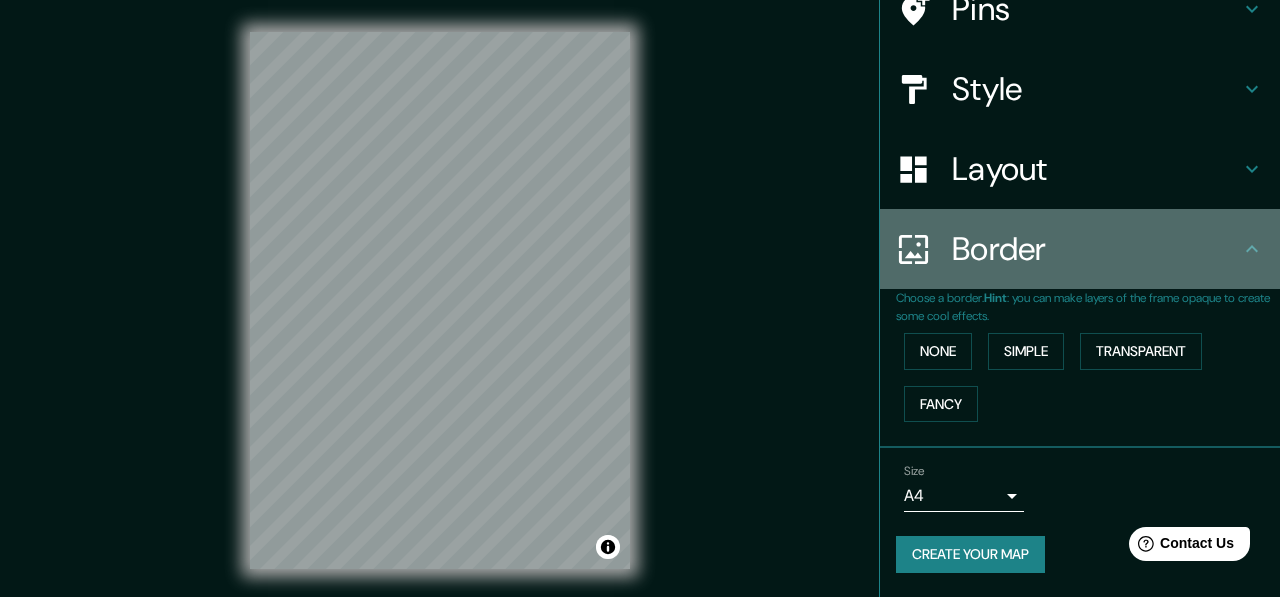 click on "Border" at bounding box center (1096, 249) 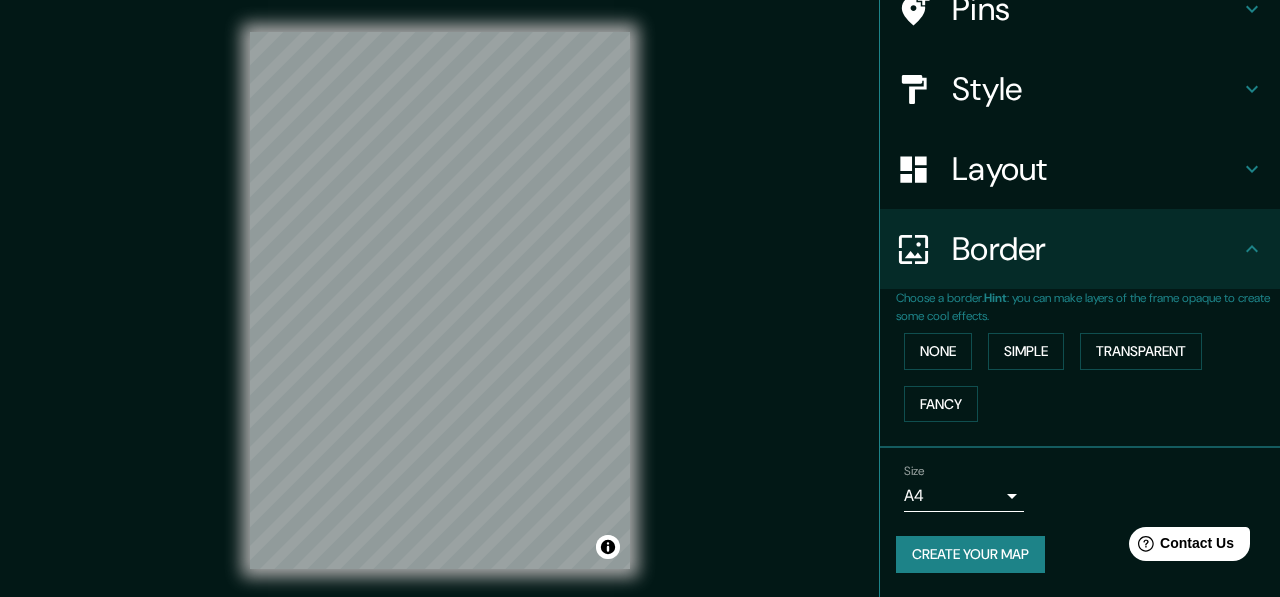 click on "Border" at bounding box center [1096, 249] 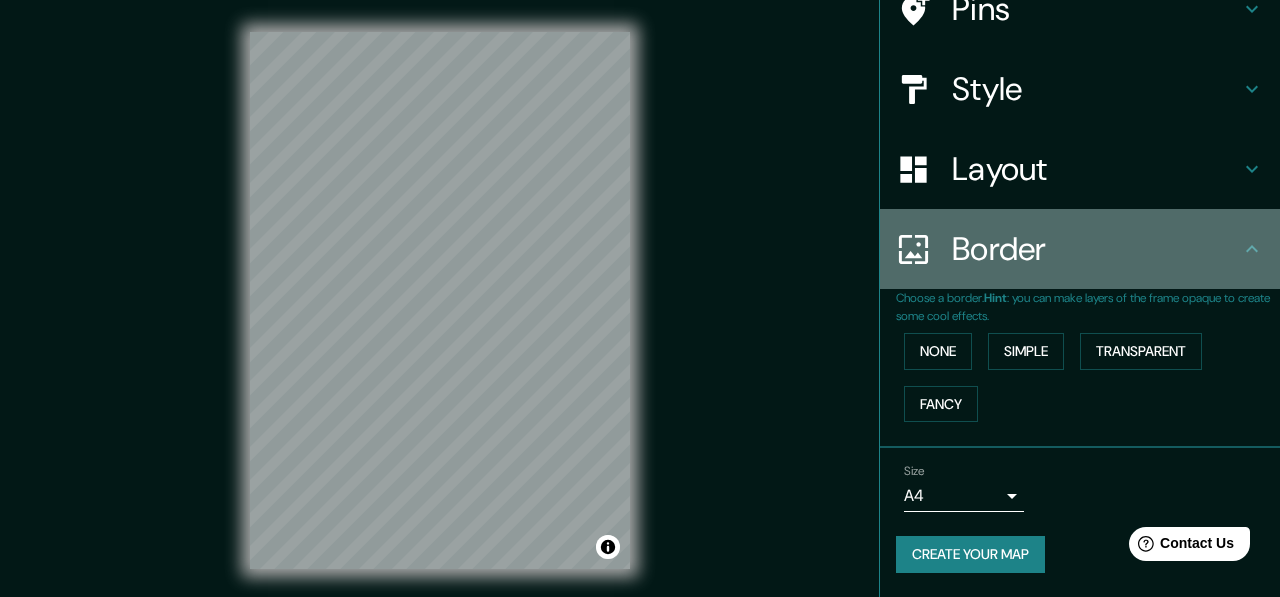 click 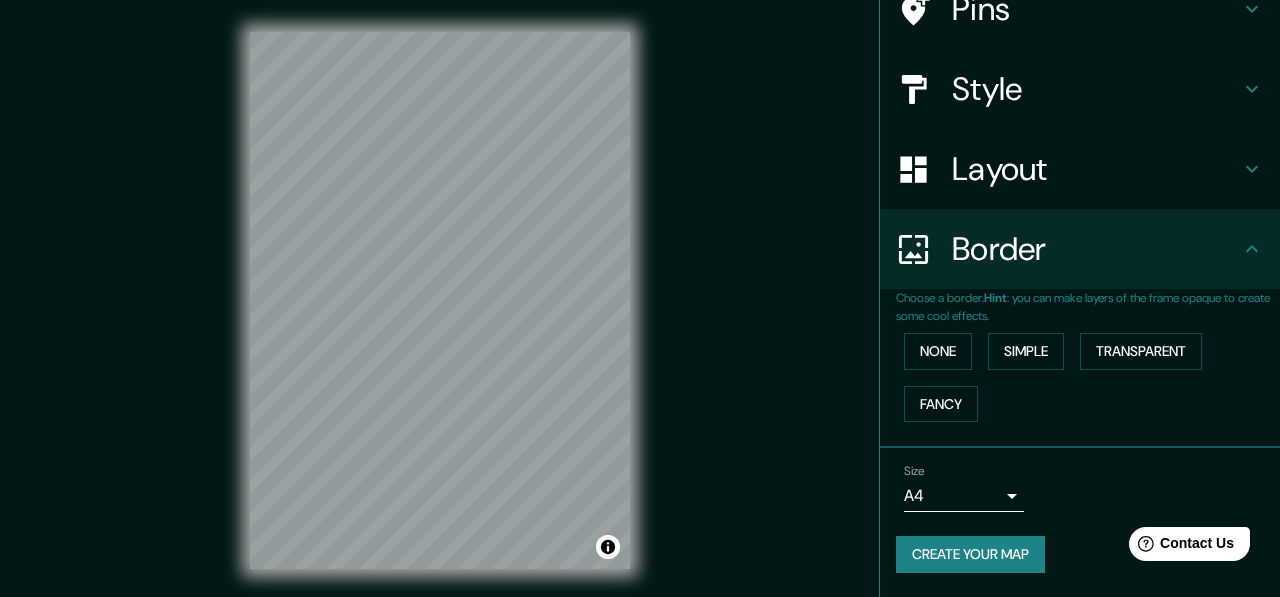 click on "Mappin Location [GEOGRAPHIC_DATA], [US_STATE], [GEOGRAPHIC_DATA] Pins Style Layout Border Choose a border.  Hint : you can make layers of the frame opaque to create some cool effects. None Simple Transparent Fancy Size A4 single Create your map © Mapbox   © OpenStreetMap   Improve this map Any problems, suggestions, or concerns please email    [EMAIL_ADDRESS][DOMAIN_NAME] . . ." at bounding box center [640, 298] 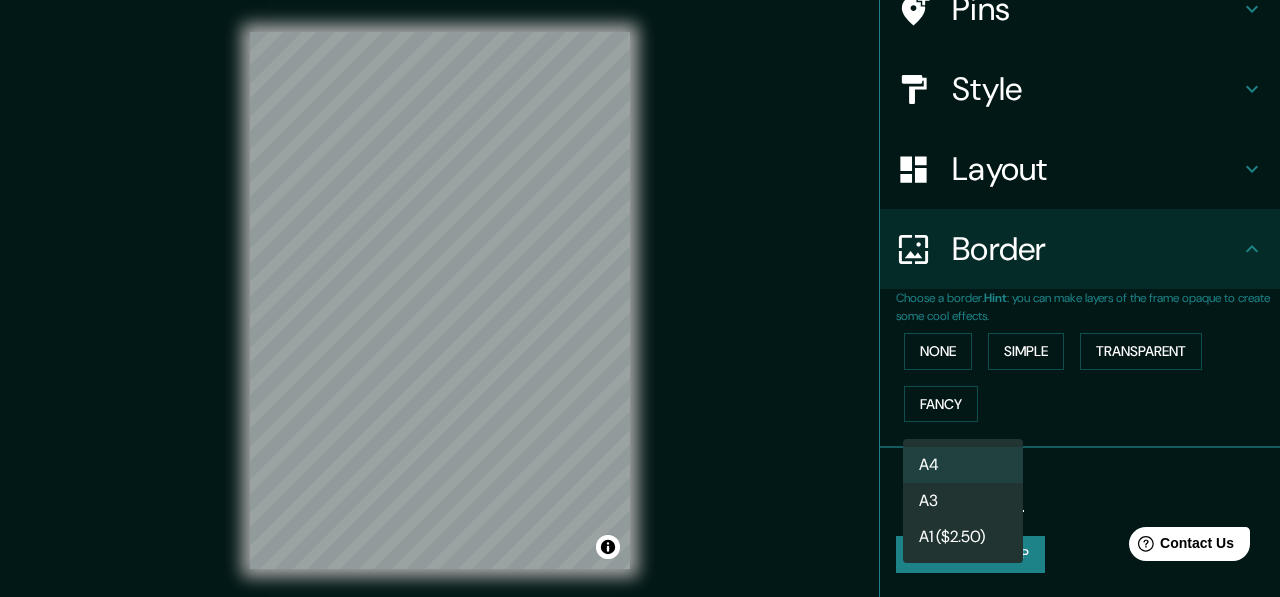 click at bounding box center (640, 298) 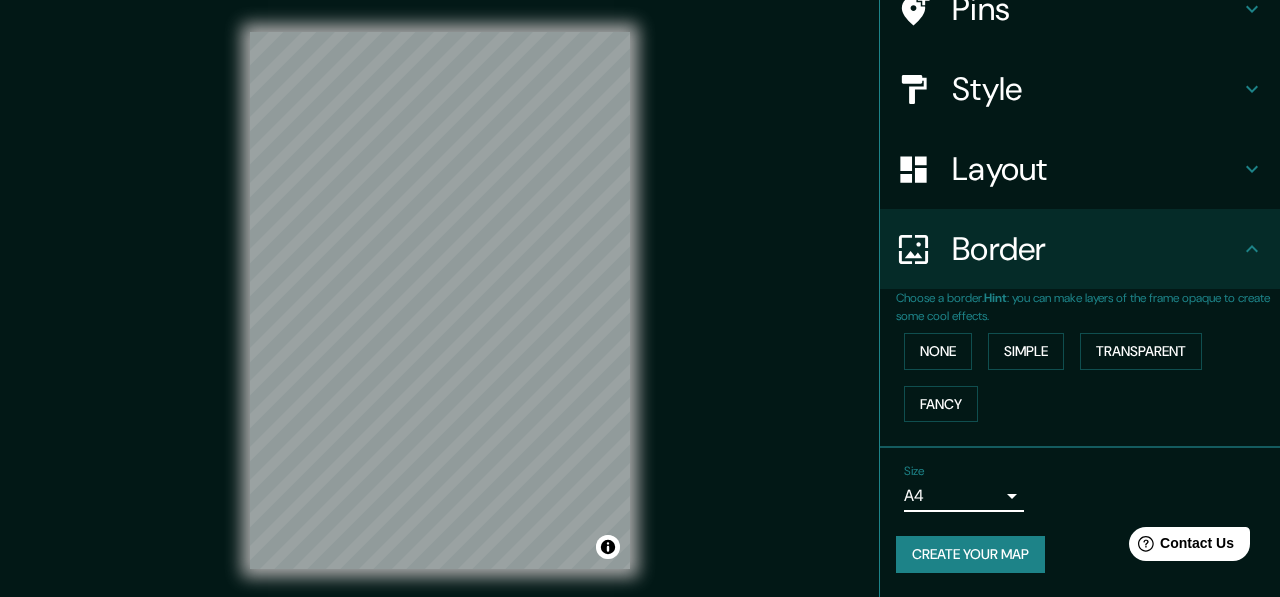 click on "Create your map" at bounding box center [970, 554] 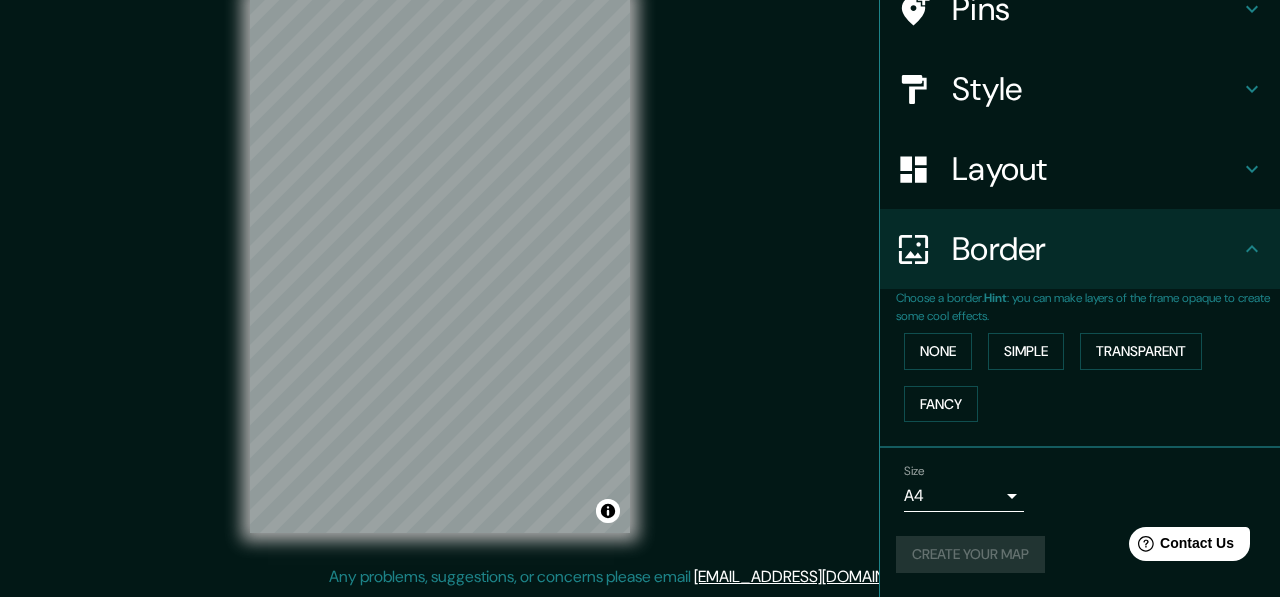 scroll, scrollTop: 0, scrollLeft: 0, axis: both 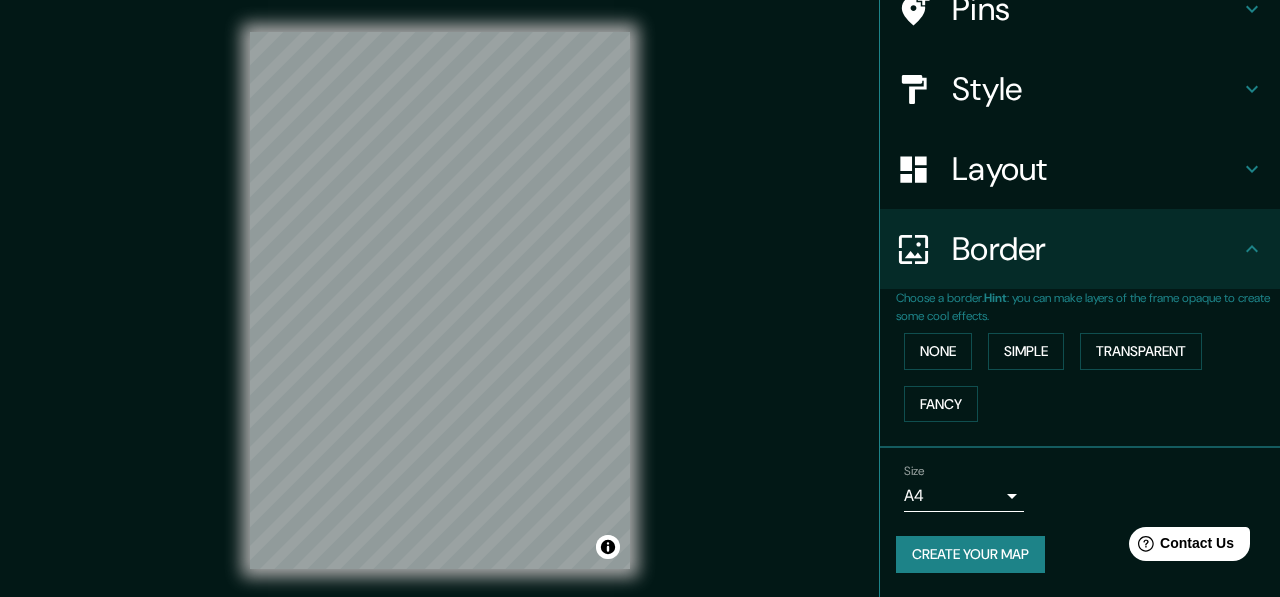 click on "Create your map" at bounding box center (970, 554) 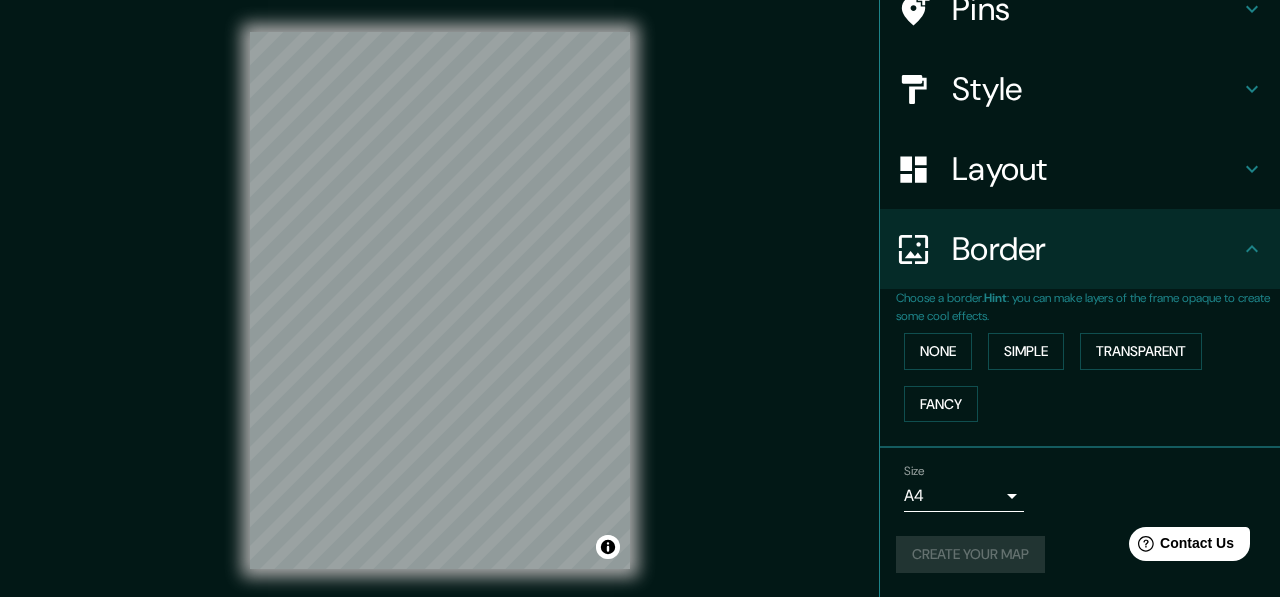 scroll, scrollTop: 299, scrollLeft: 0, axis: vertical 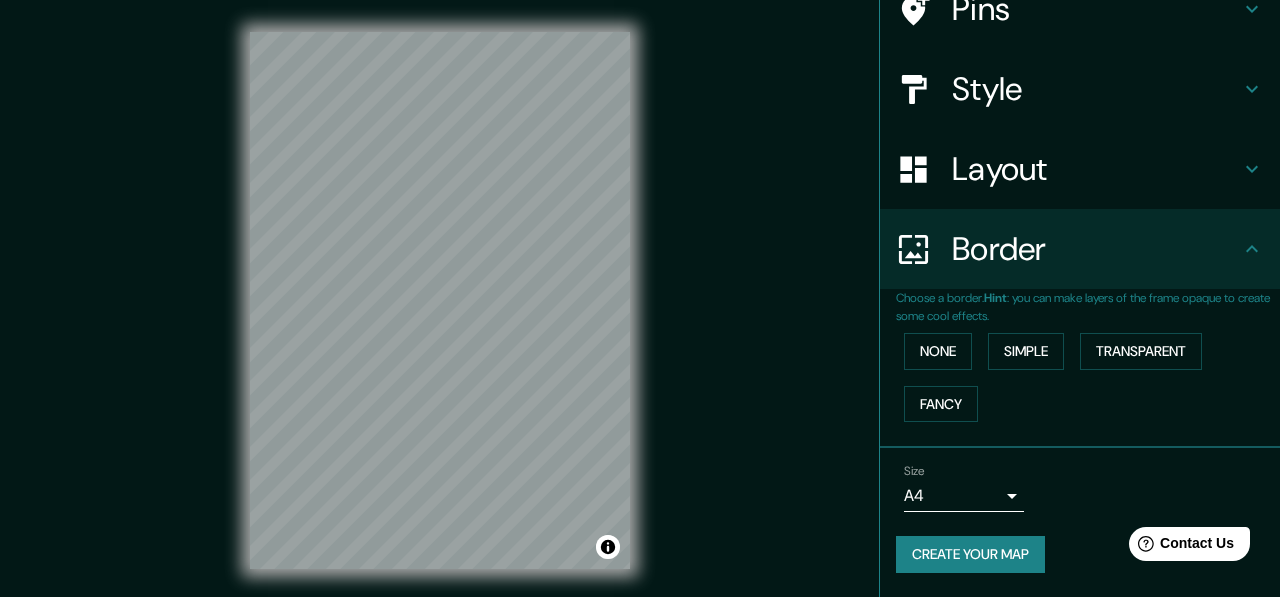 click on "Size A4 single" at bounding box center [1080, 488] 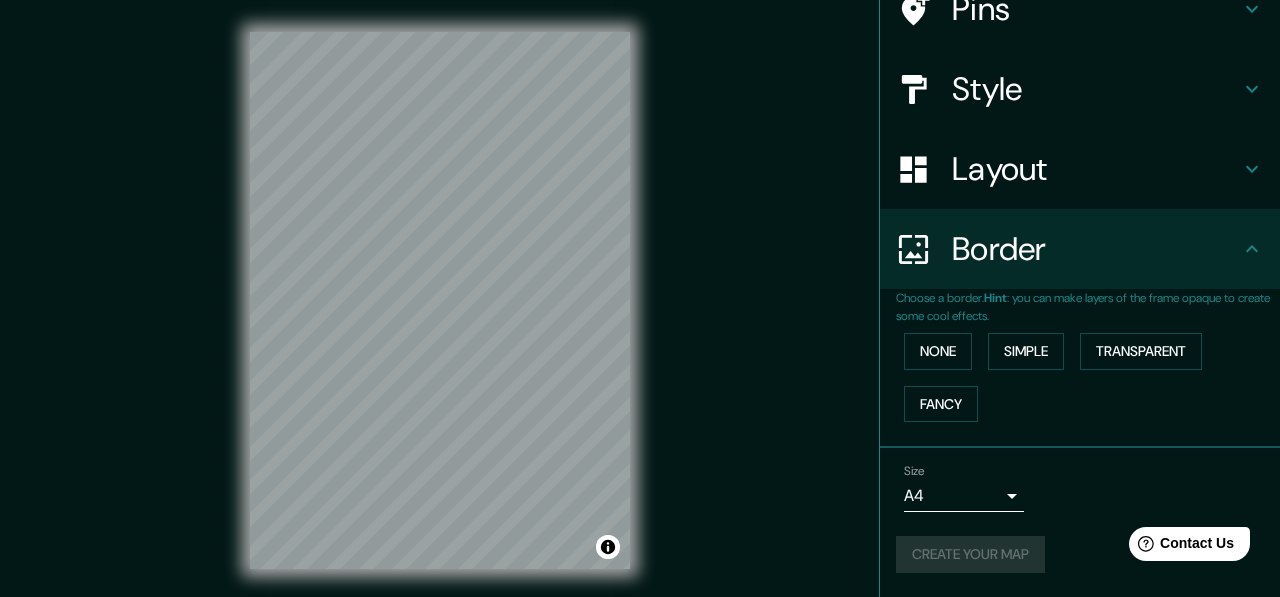 click on "Create your map" at bounding box center [1080, 554] 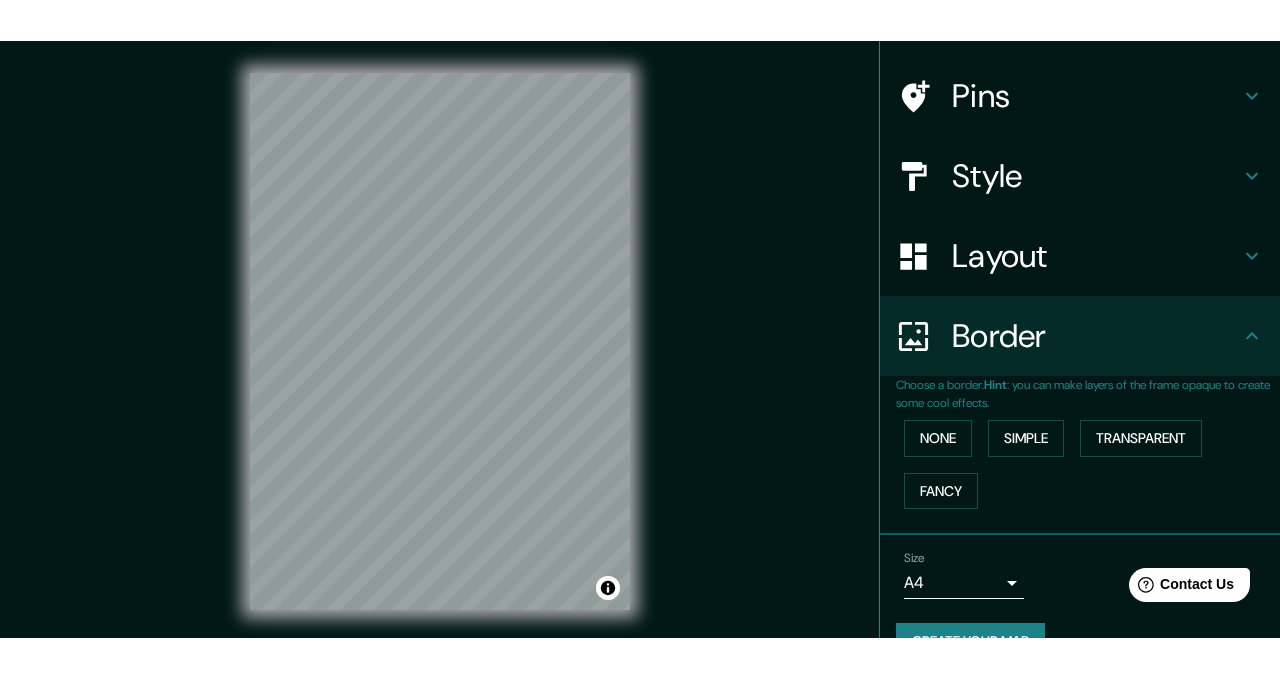 scroll, scrollTop: 0, scrollLeft: 0, axis: both 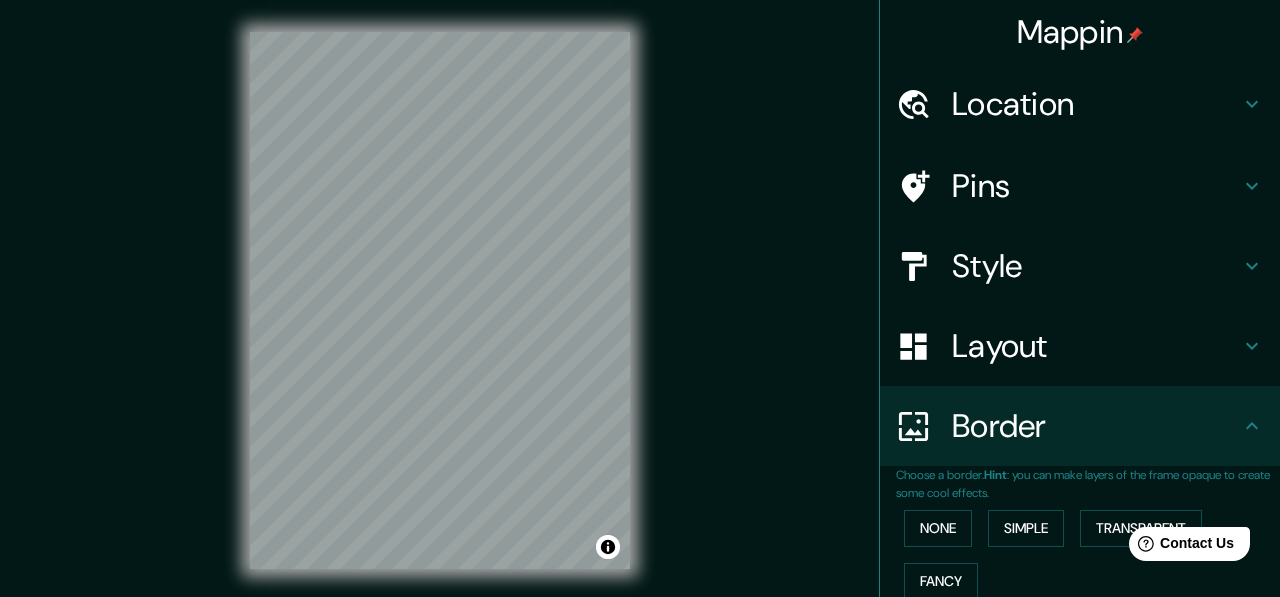 click on "Pins" at bounding box center (1080, 186) 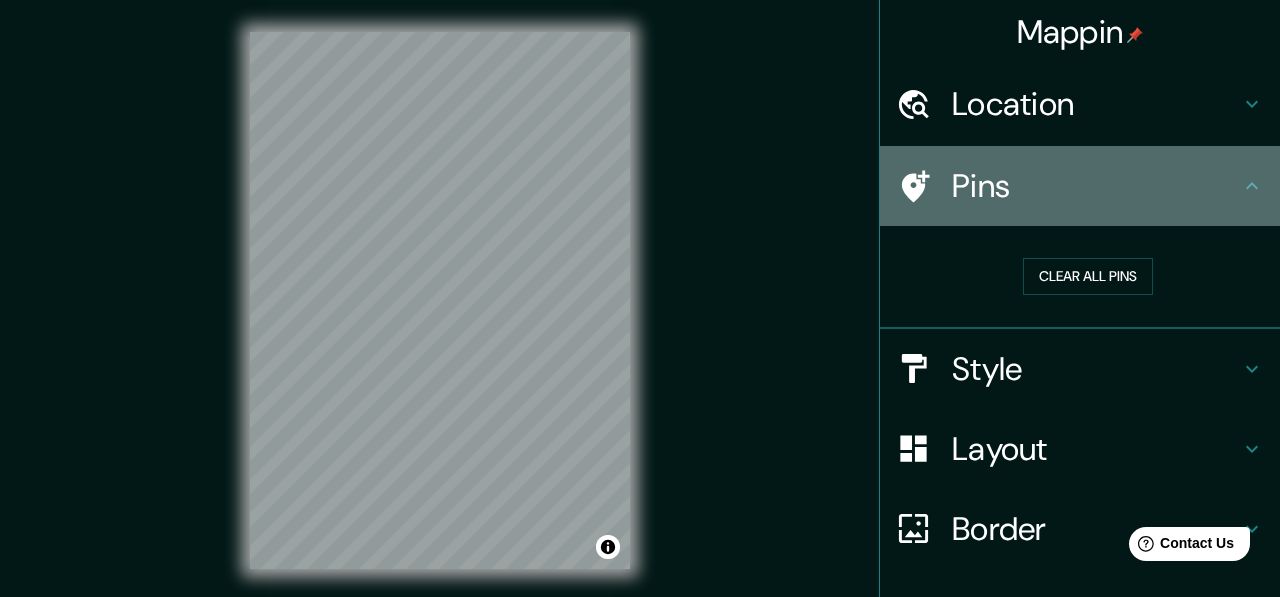 click on "Pins" at bounding box center [1096, 186] 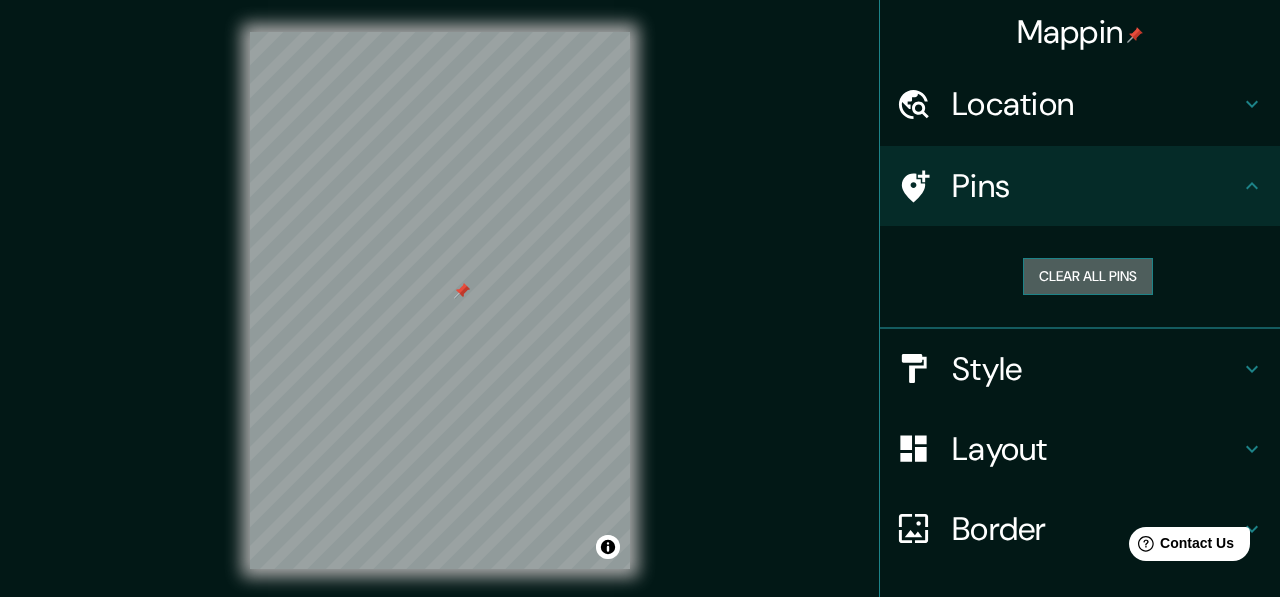 click on "Clear all pins" at bounding box center (1088, 276) 